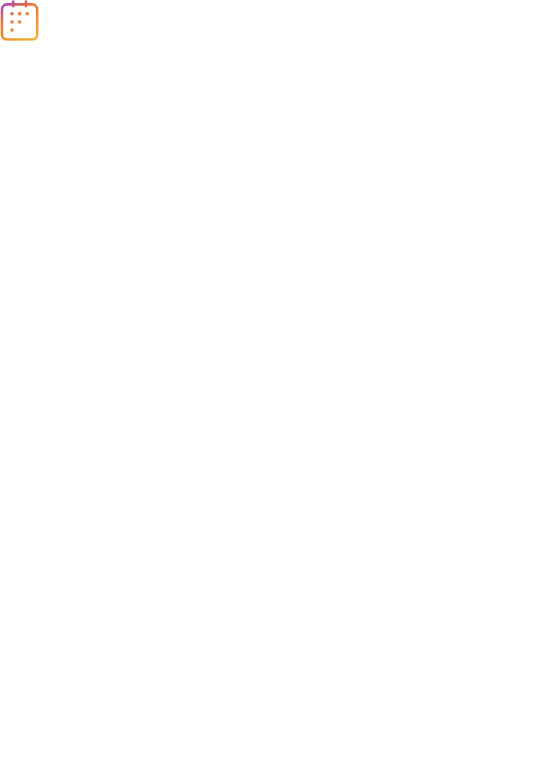 scroll, scrollTop: 0, scrollLeft: 0, axis: both 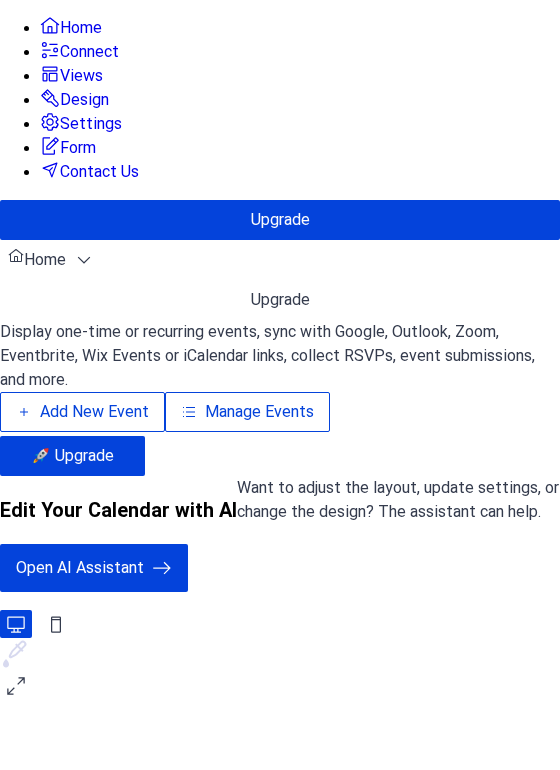 click on "Add New Event" at bounding box center (94, 412) 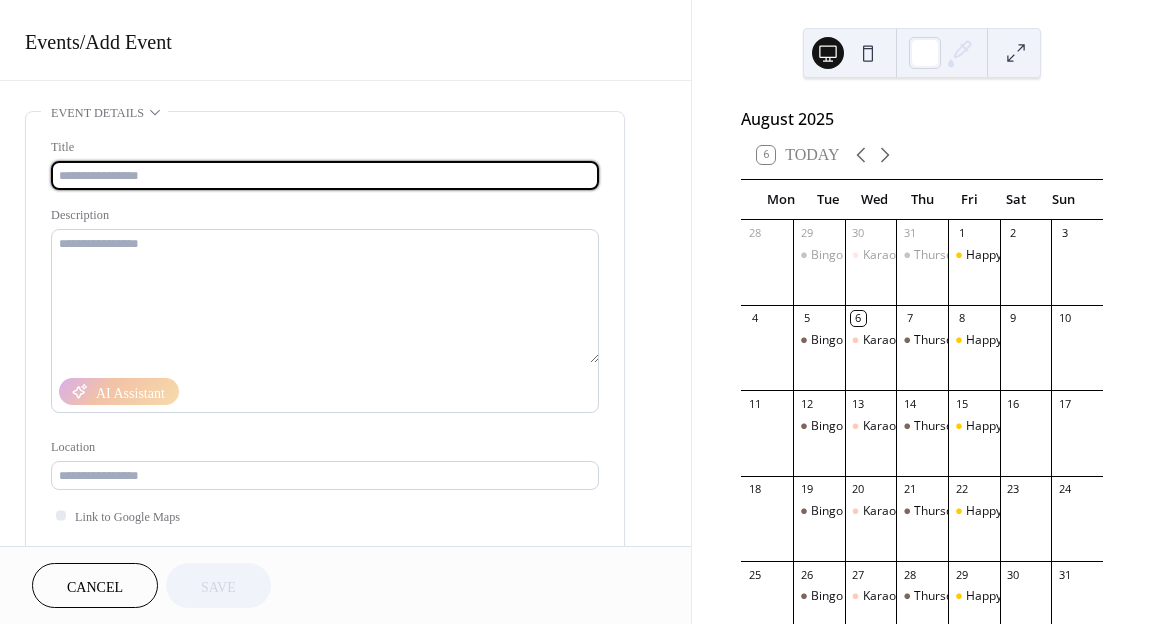 scroll, scrollTop: 0, scrollLeft: 0, axis: both 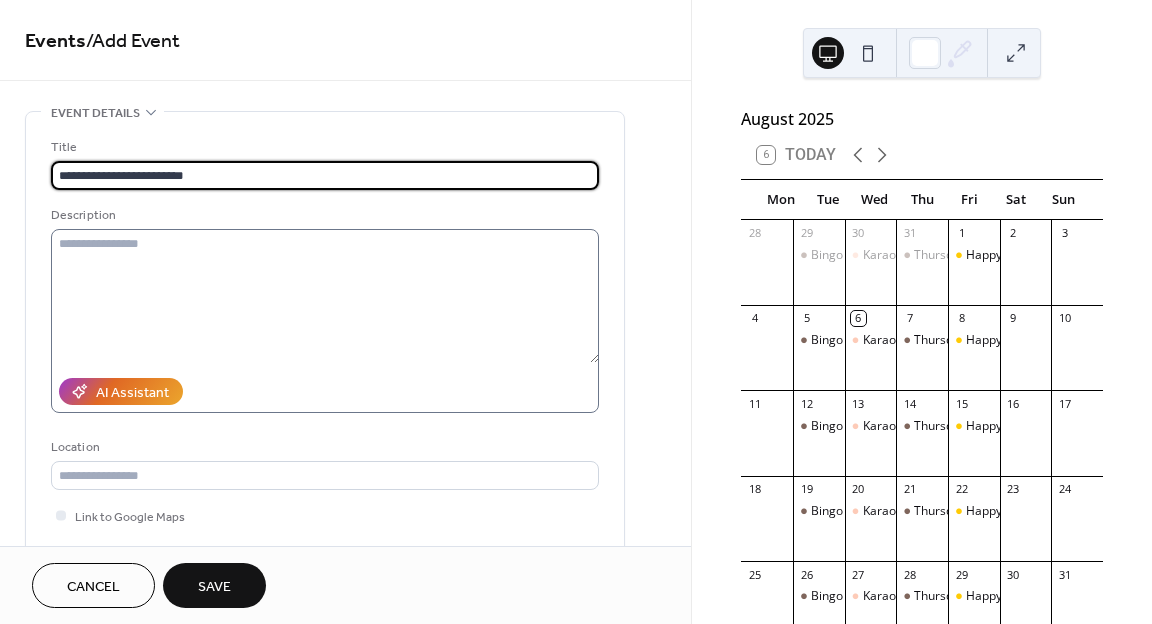 type on "**********" 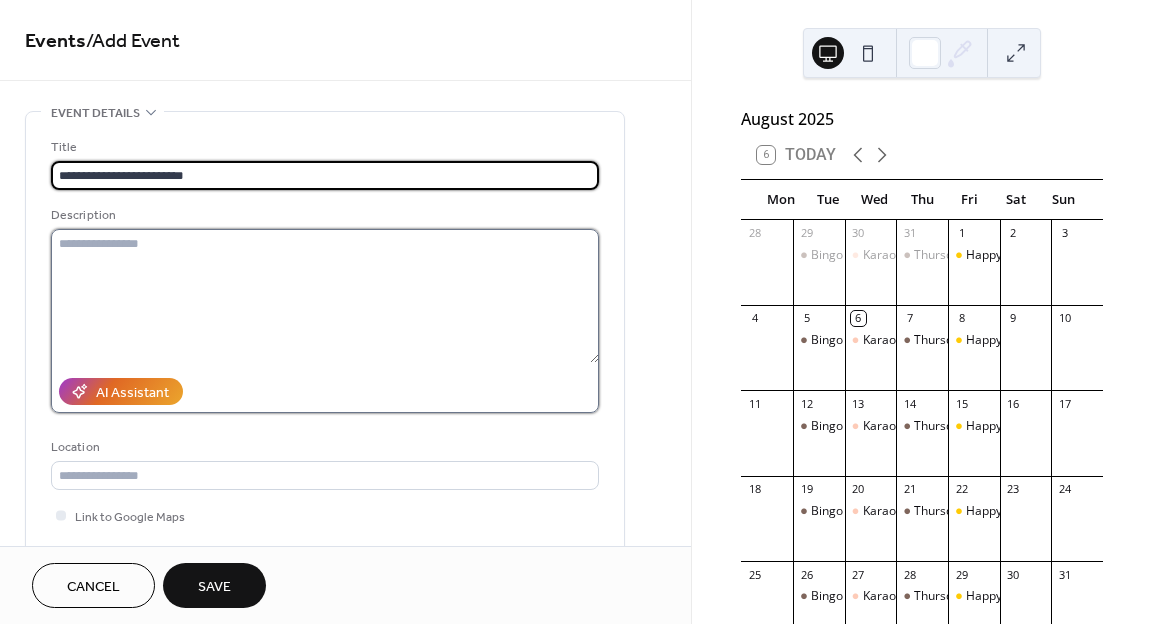 click at bounding box center (325, 296) 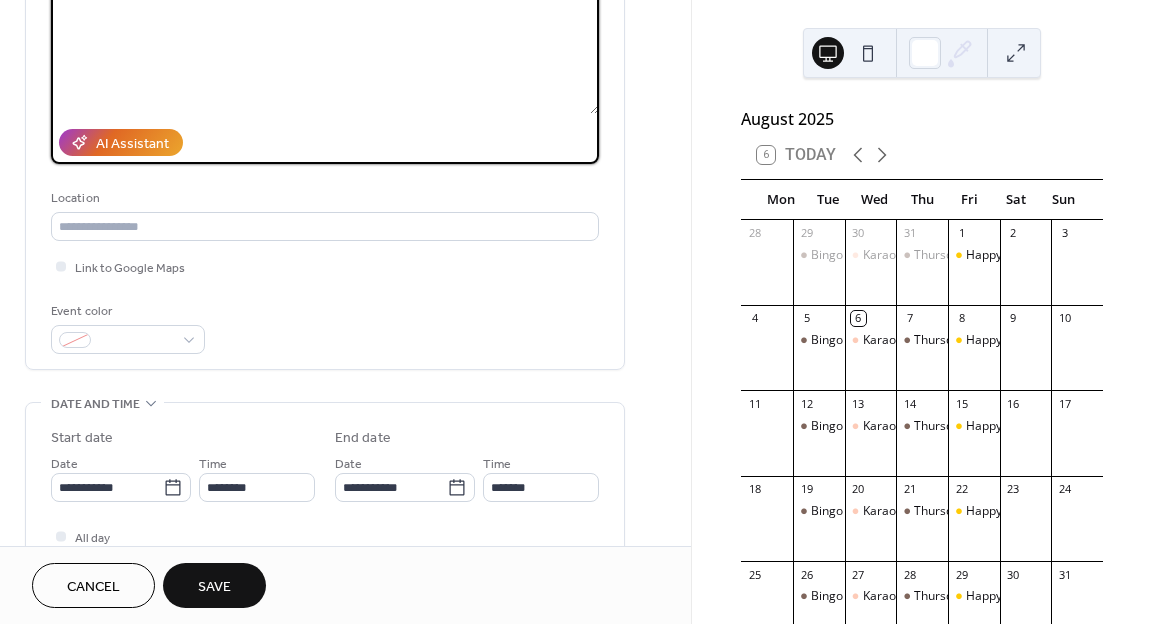 scroll, scrollTop: 279, scrollLeft: 0, axis: vertical 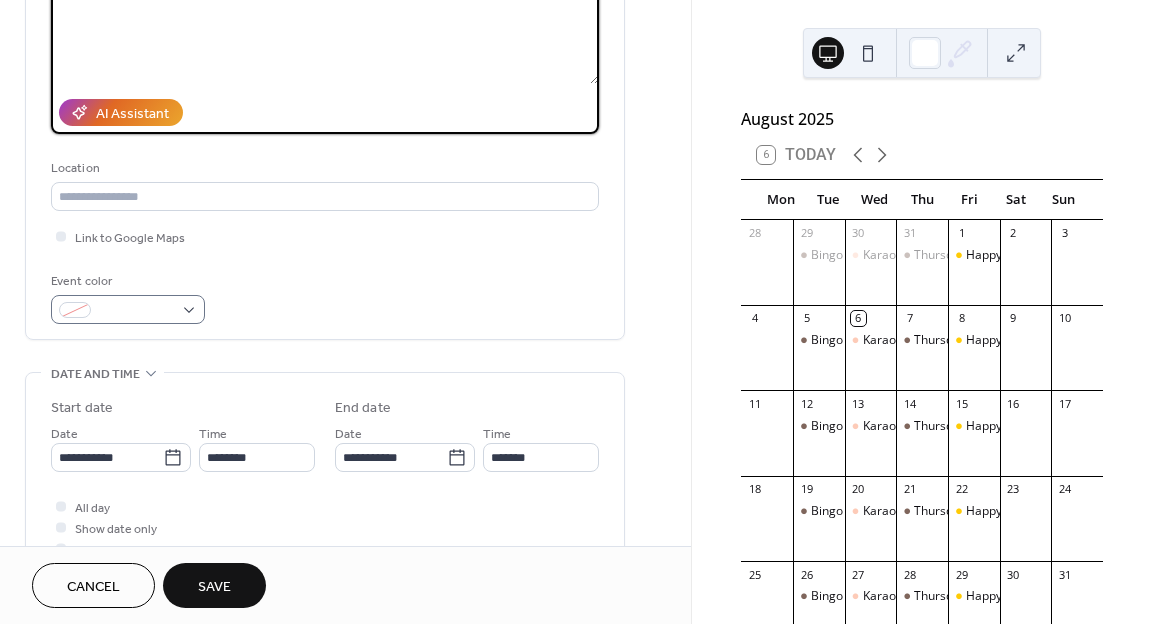type on "**********" 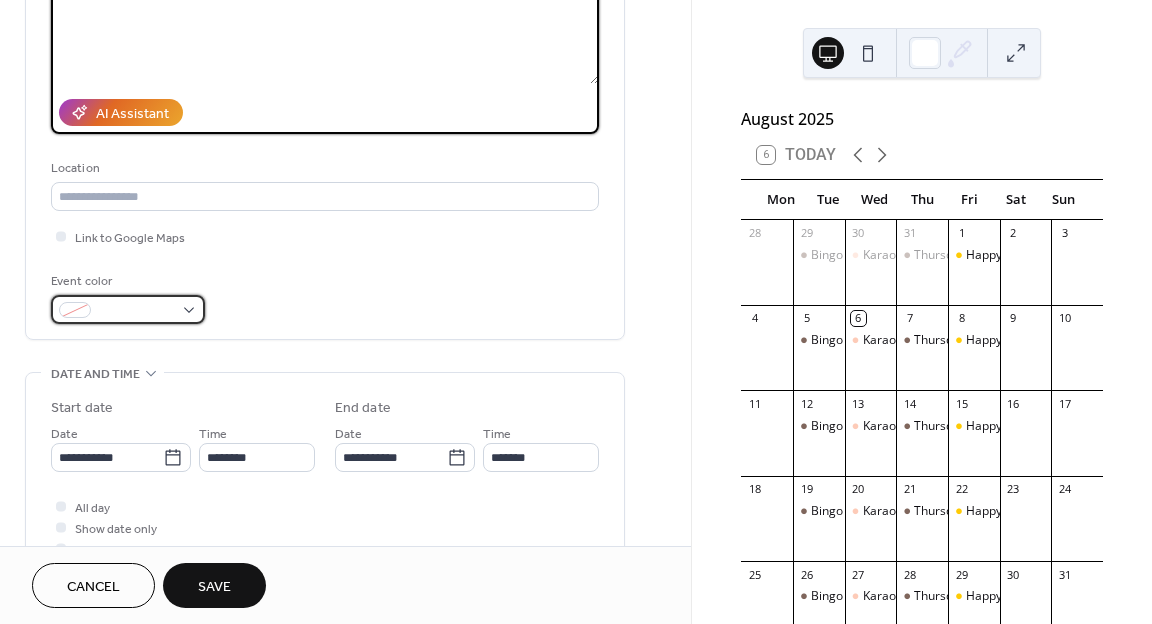 click at bounding box center (128, 309) 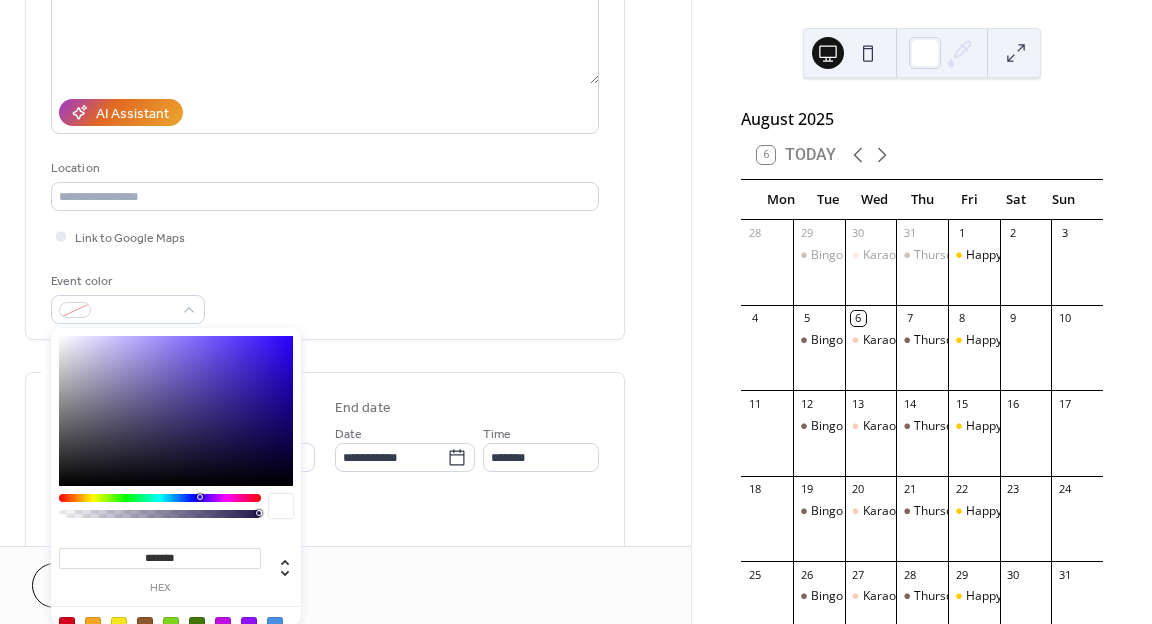 type on "*******" 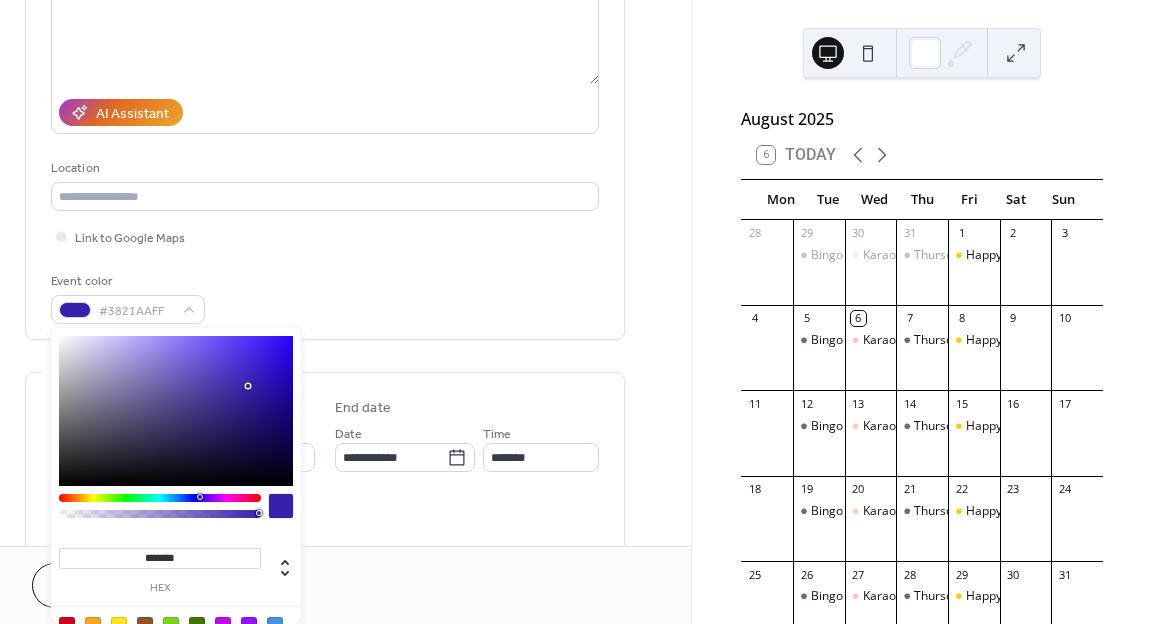 click at bounding box center (176, 411) 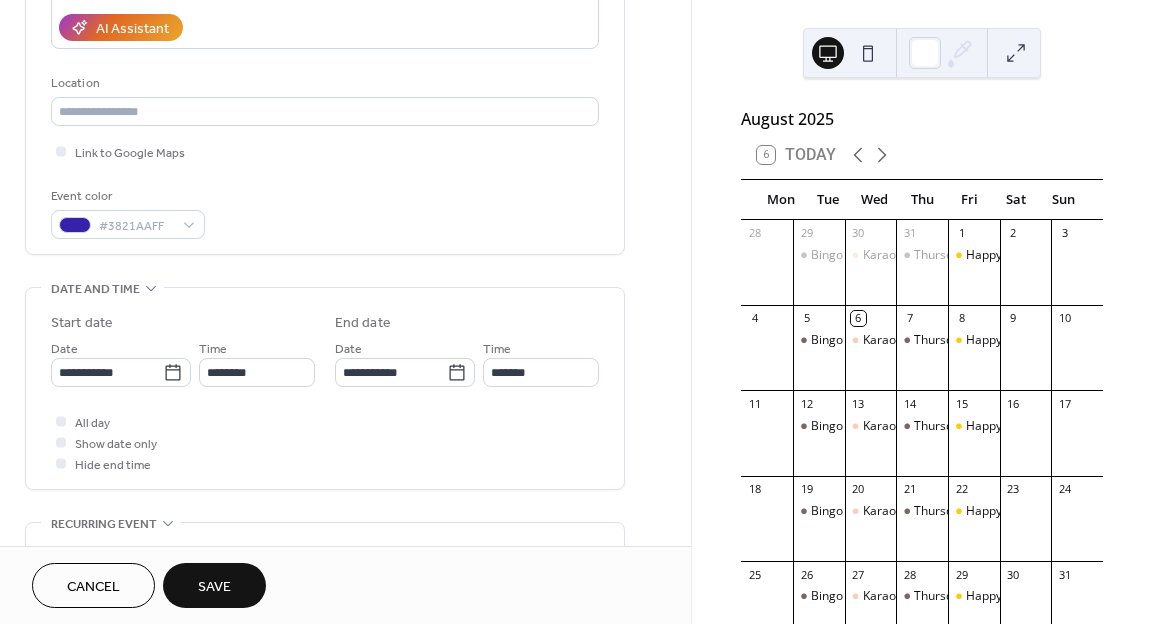 scroll, scrollTop: 366, scrollLeft: 0, axis: vertical 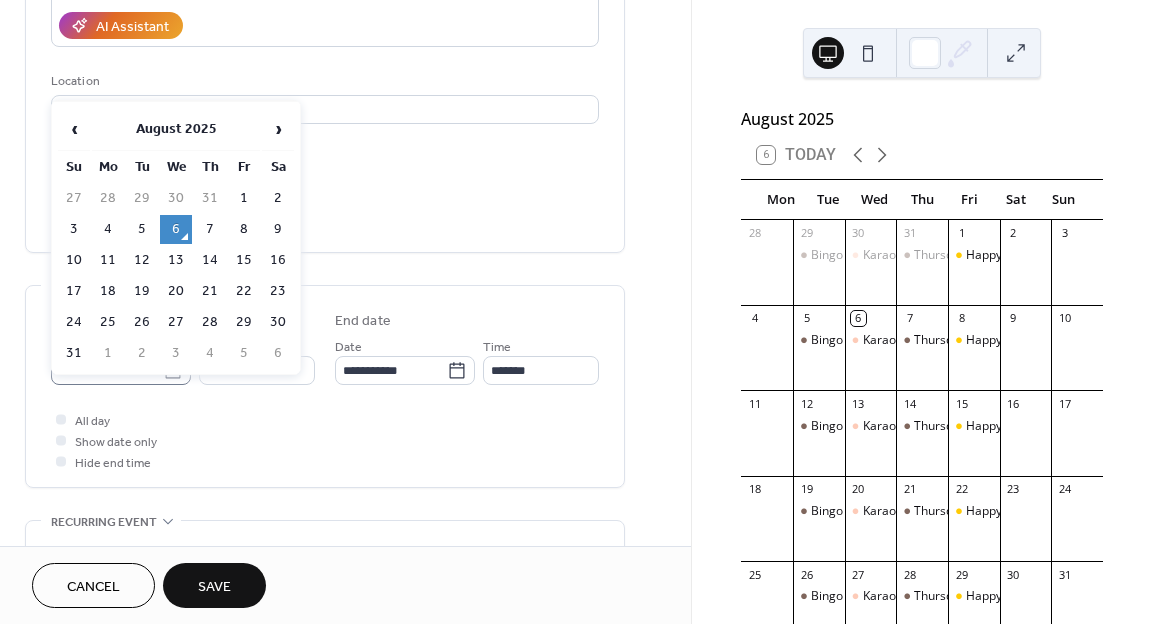 click on "**********" at bounding box center (121, 370) 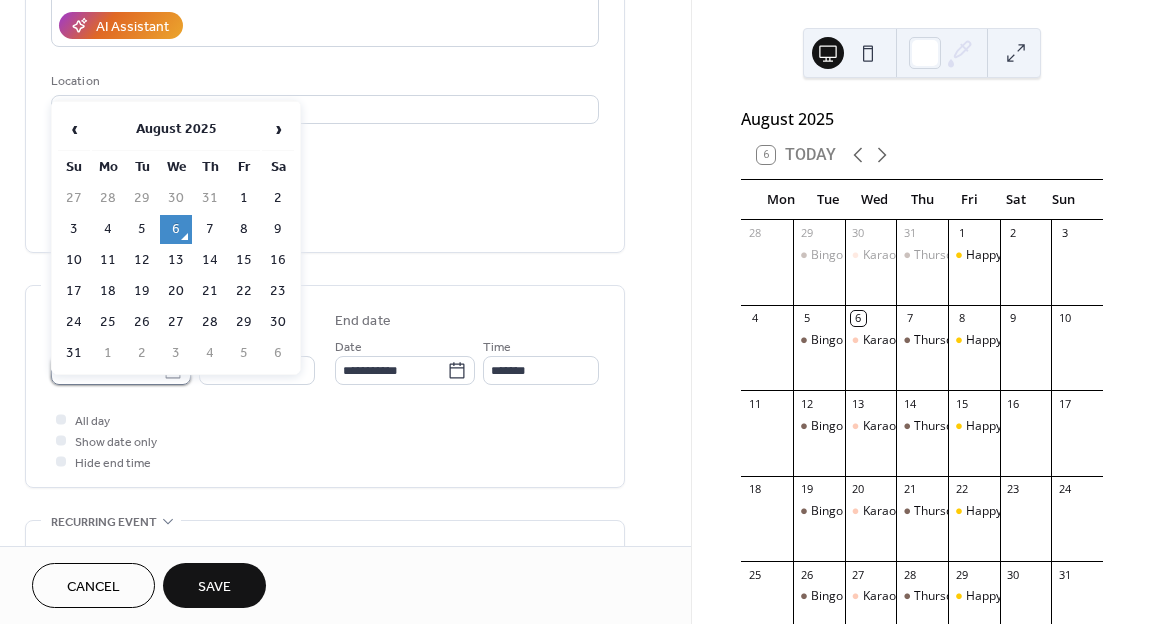 click on "**********" at bounding box center (107, 370) 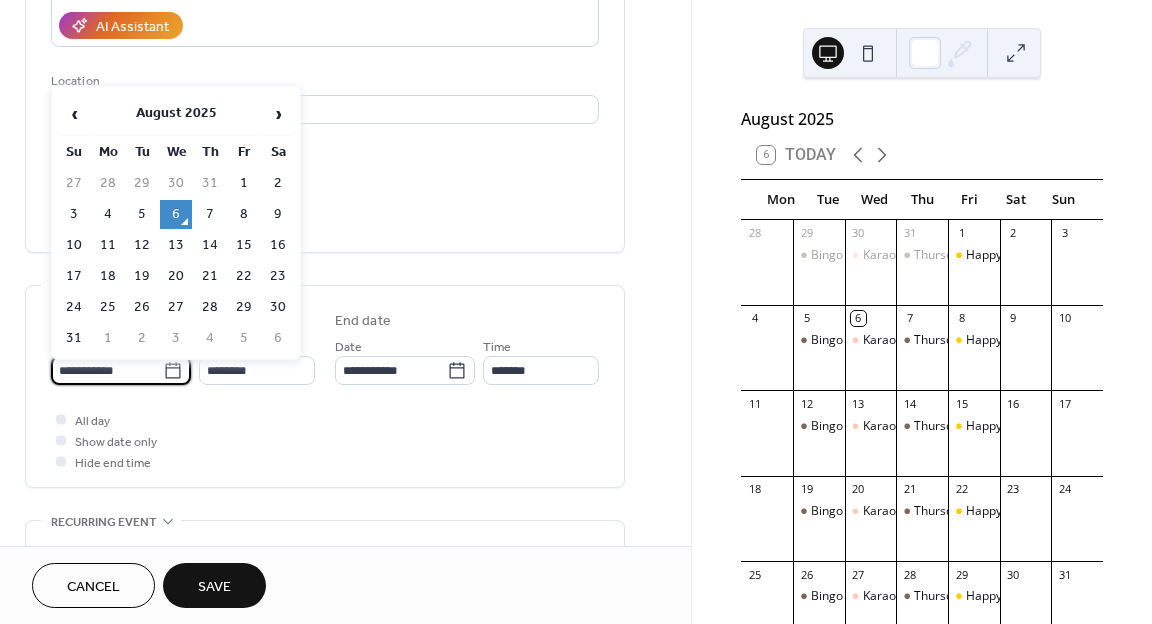 click 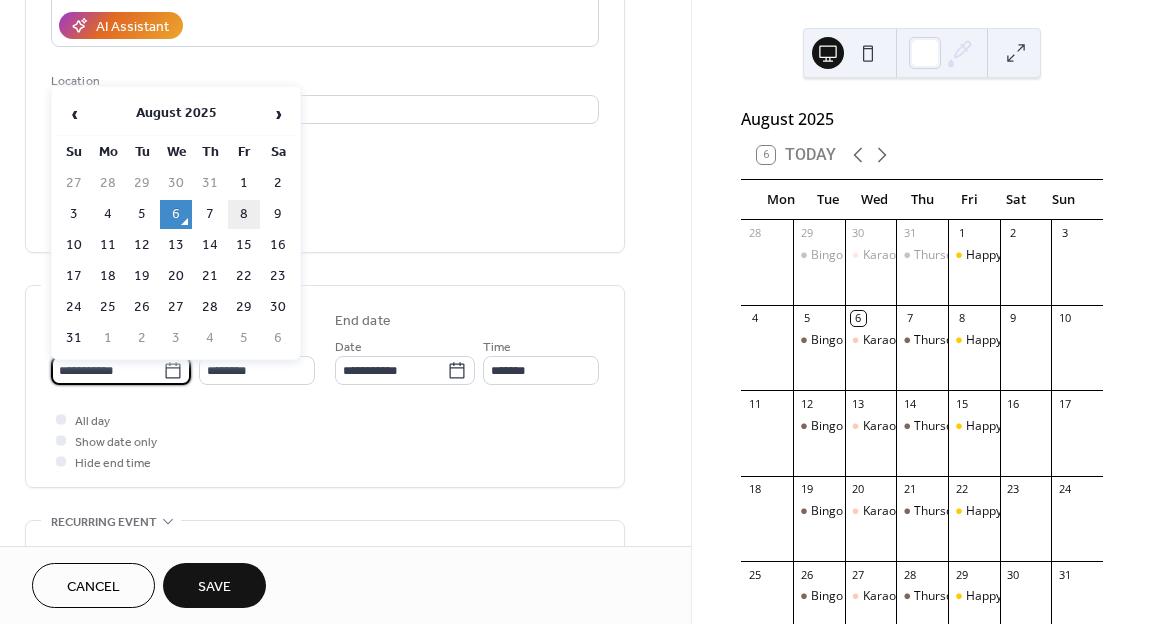 click on "8" at bounding box center (244, 214) 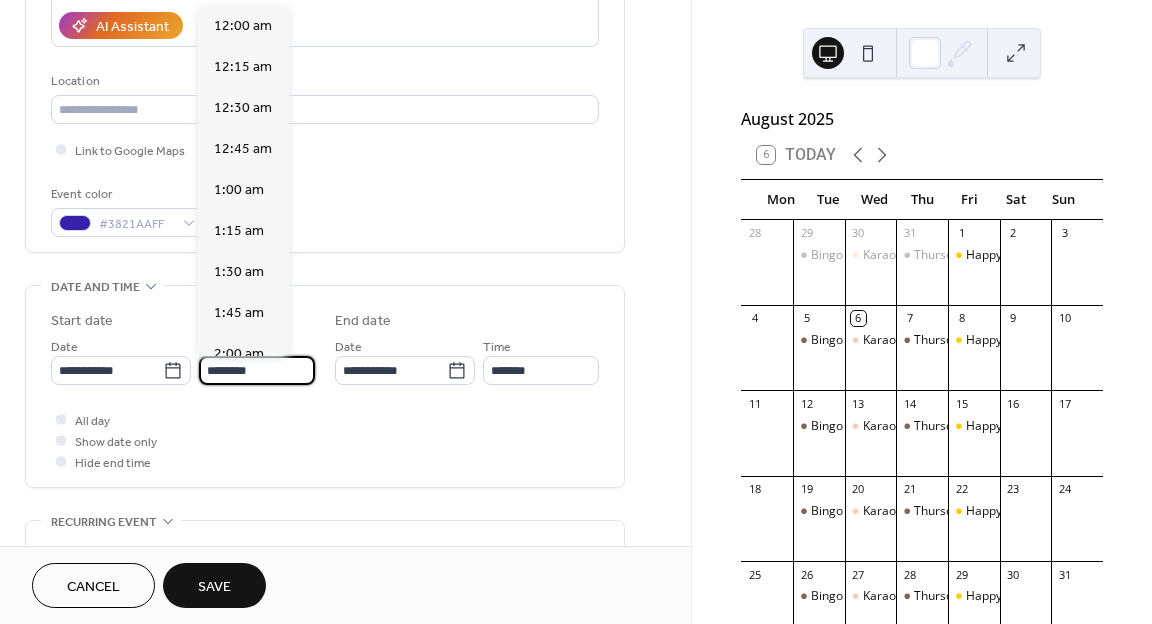 click on "********" at bounding box center (257, 370) 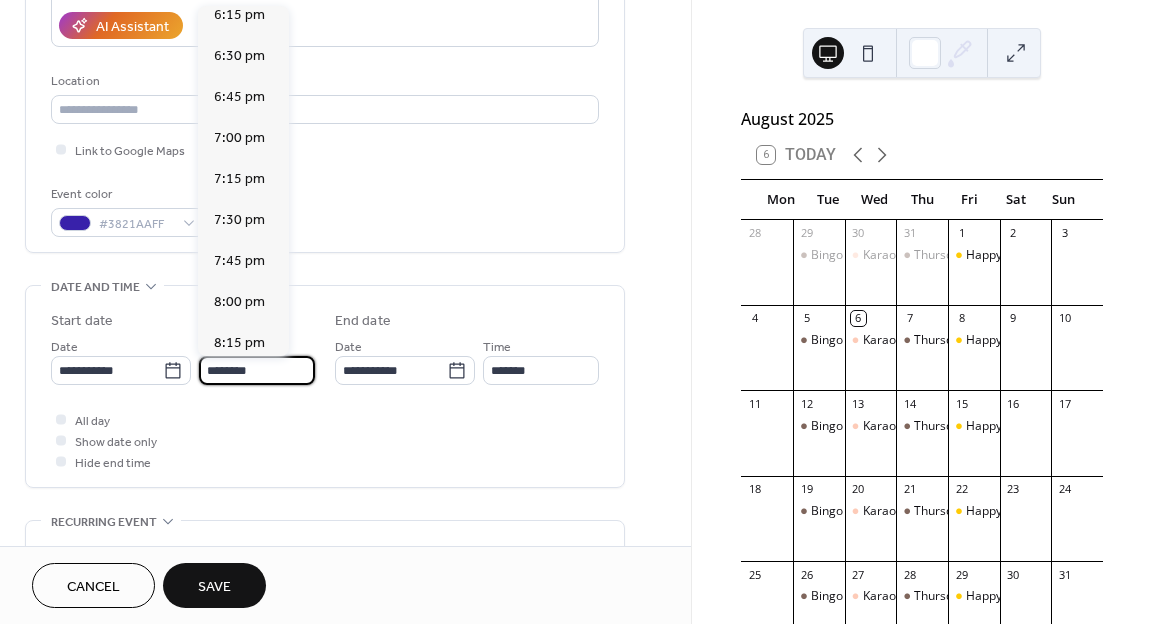scroll, scrollTop: 3001, scrollLeft: 0, axis: vertical 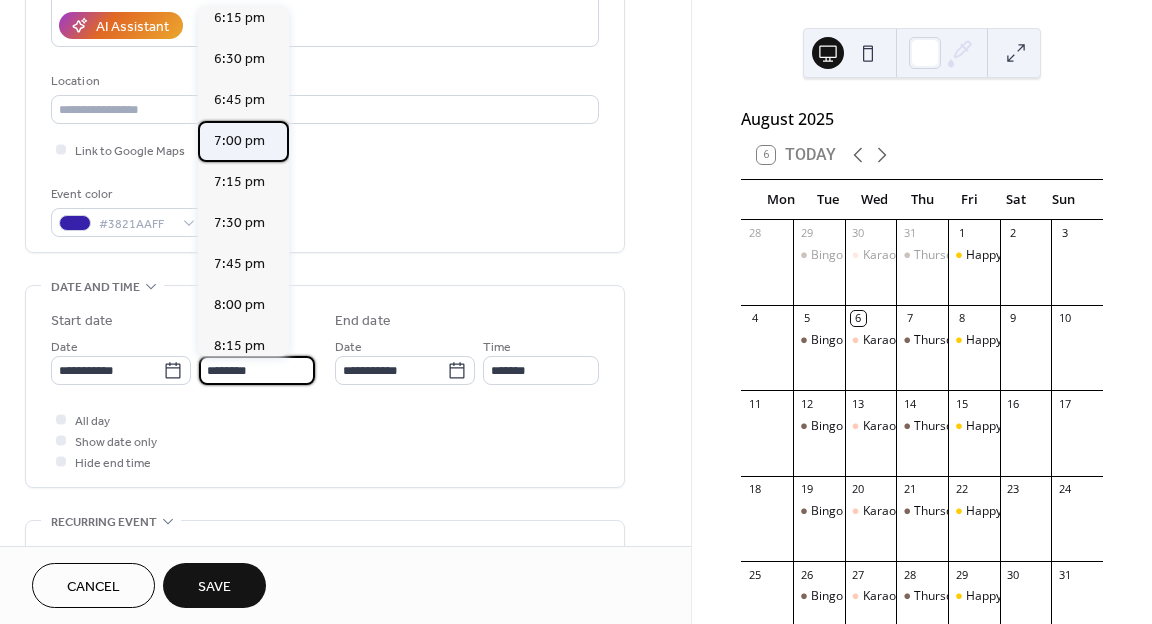click on "7:00 pm" at bounding box center [239, 141] 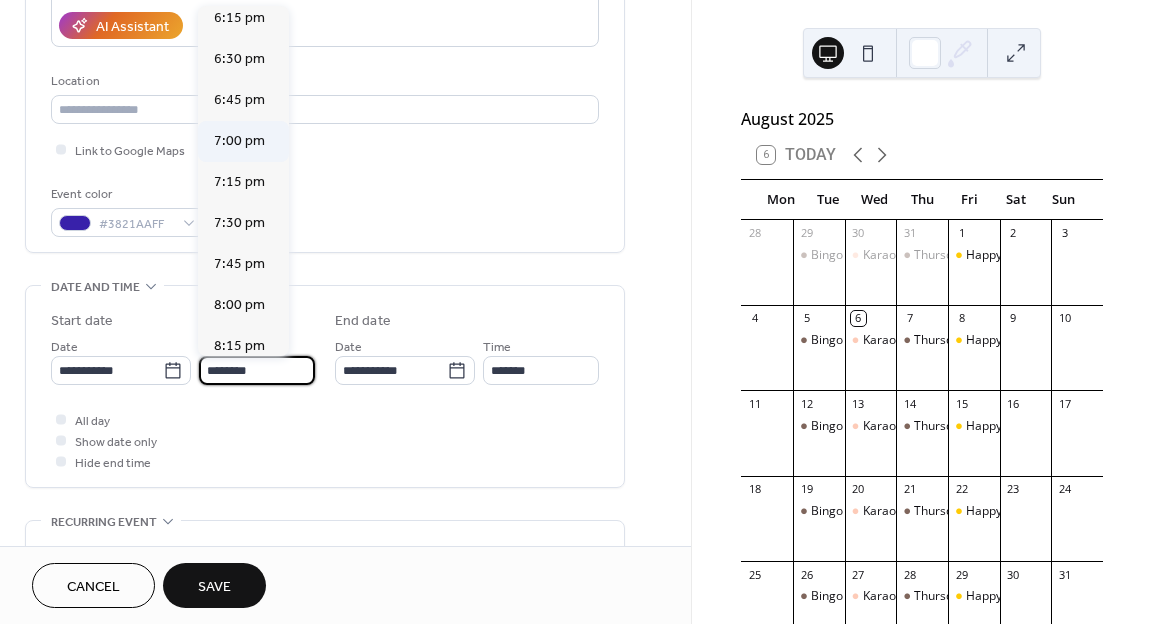 type on "*******" 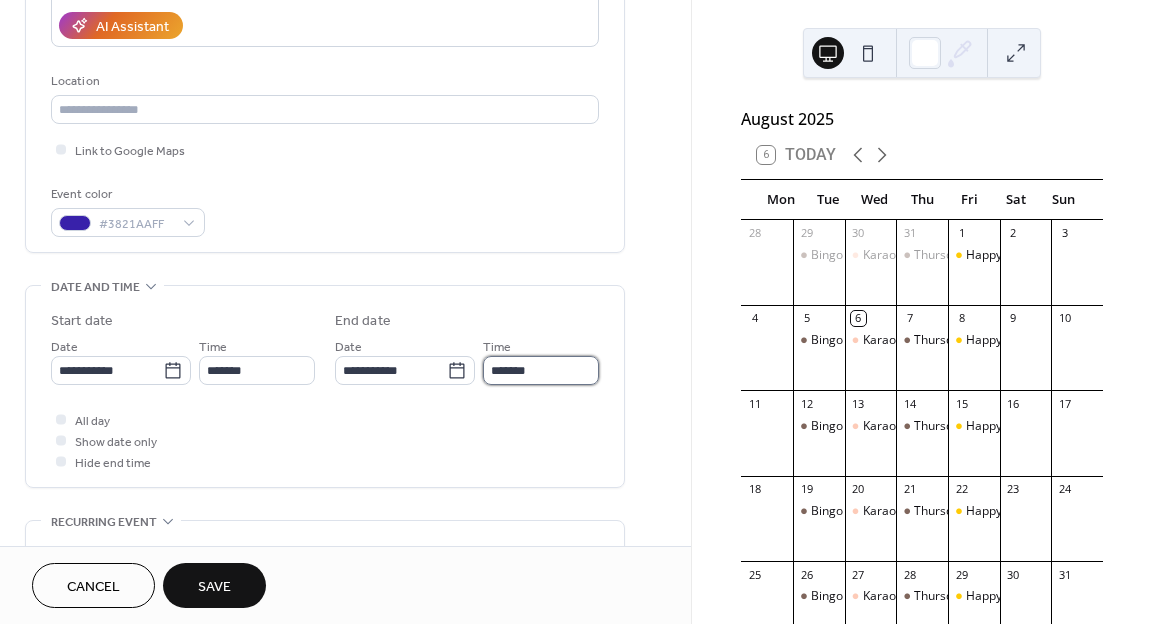 click on "*******" at bounding box center (541, 370) 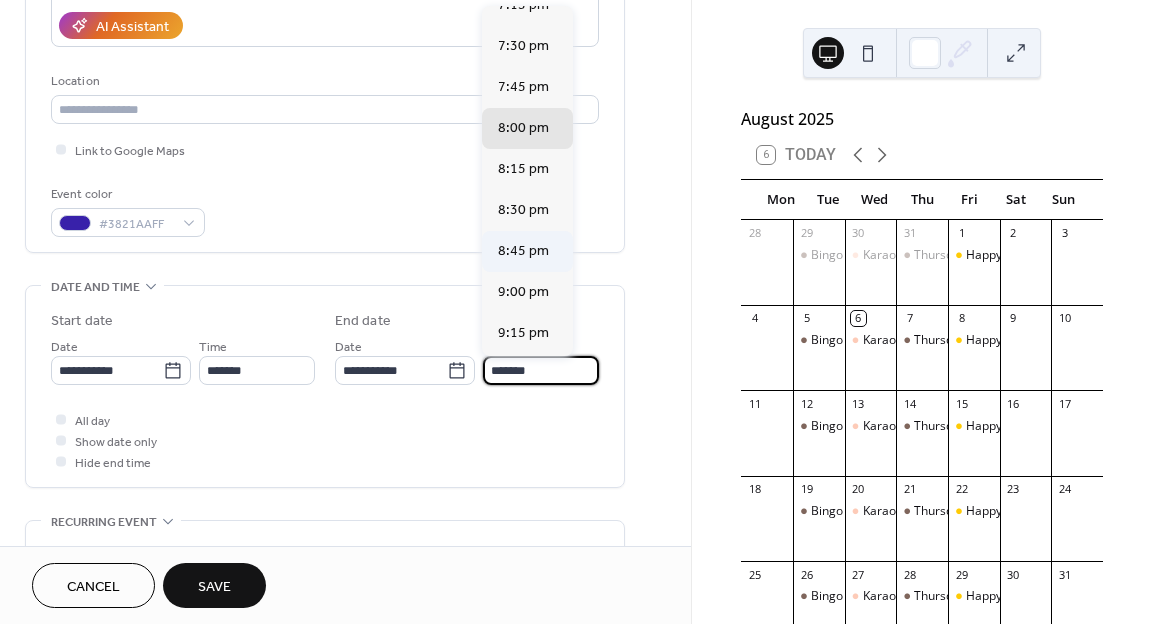 scroll, scrollTop: 27, scrollLeft: 0, axis: vertical 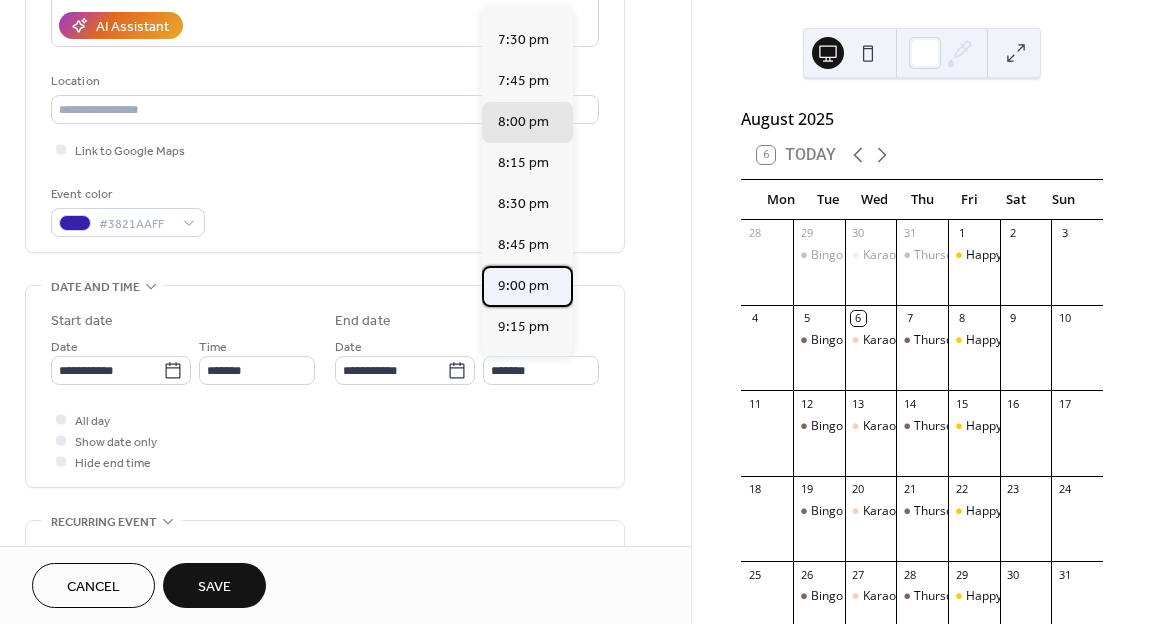click on "9:00 pm" at bounding box center [523, 286] 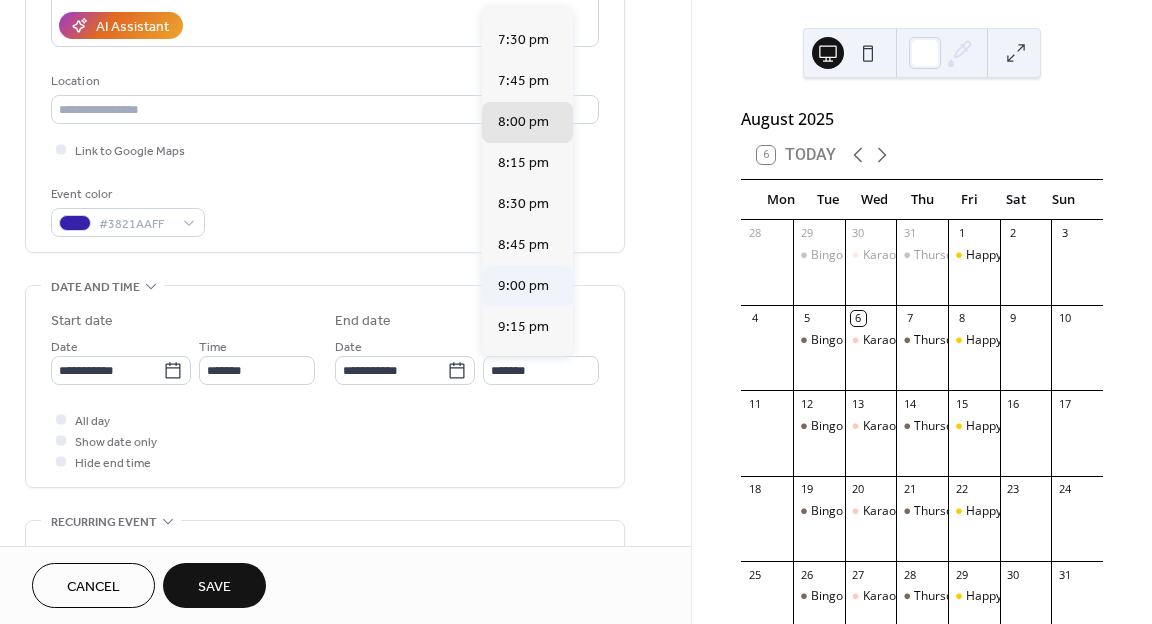 type on "*******" 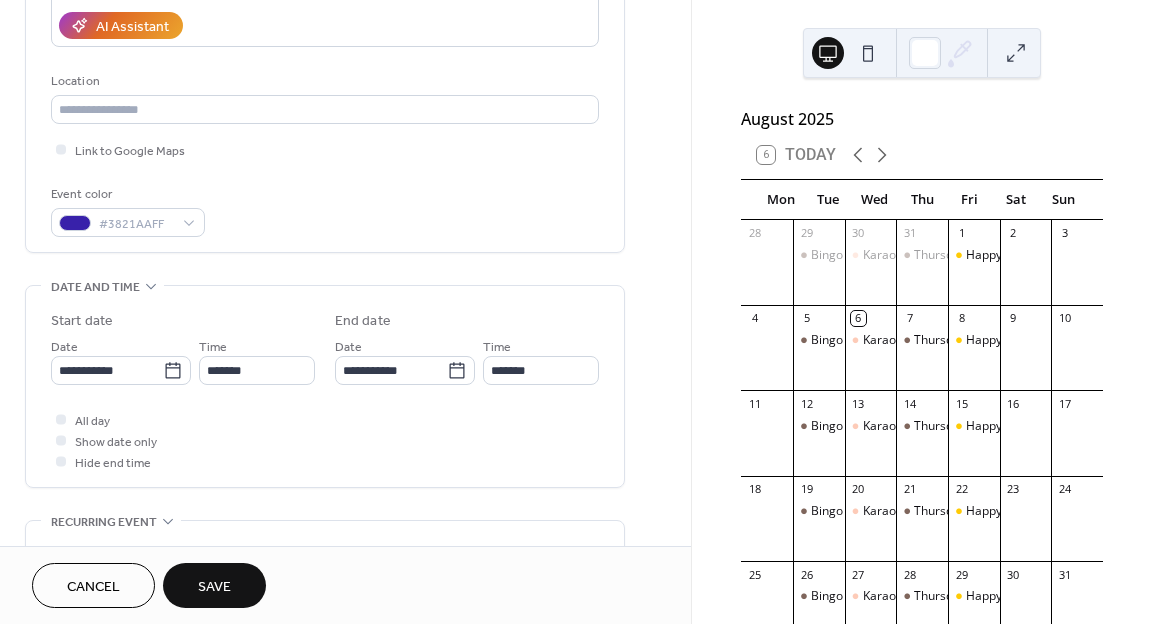 click on "All day Show date only Hide end time" at bounding box center [325, 440] 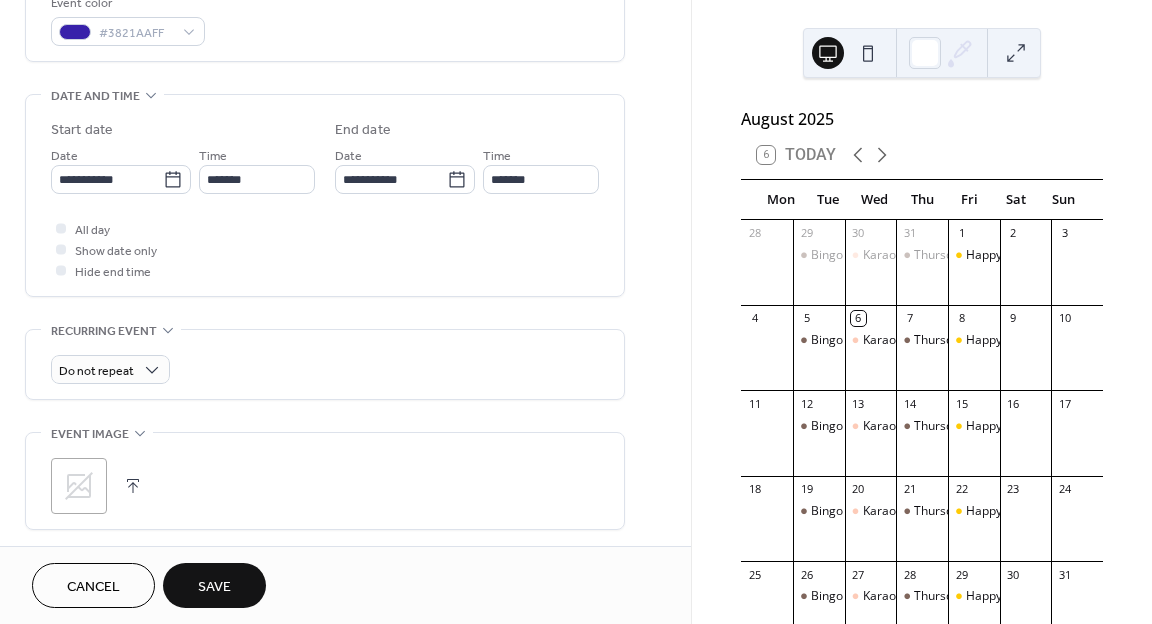 scroll, scrollTop: 620, scrollLeft: 0, axis: vertical 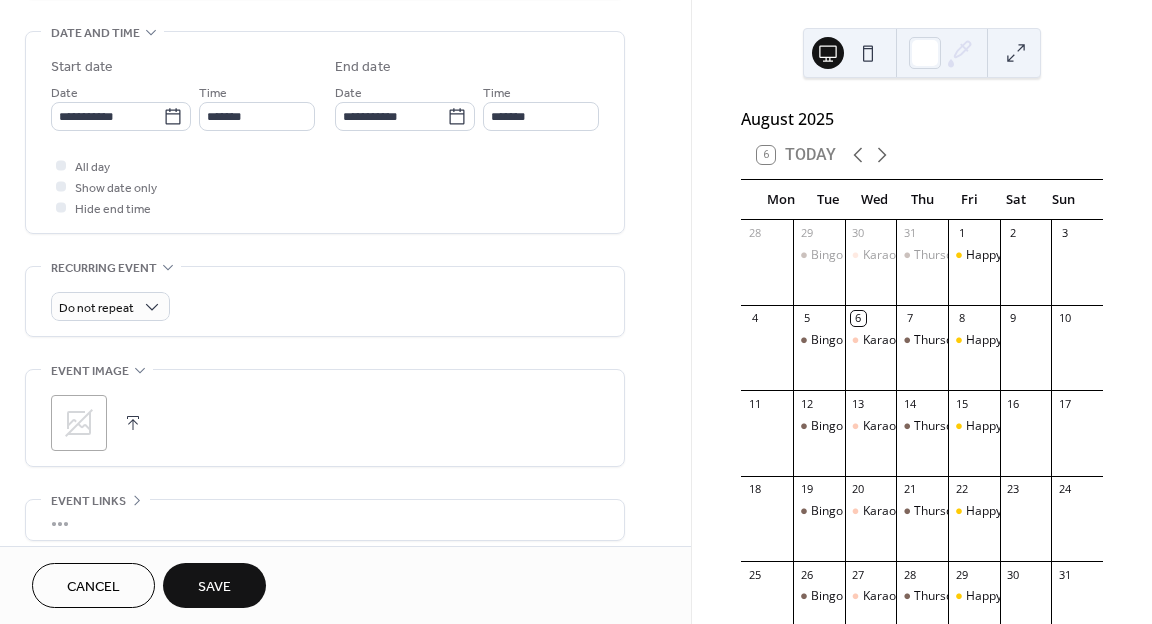 click at bounding box center (133, 423) 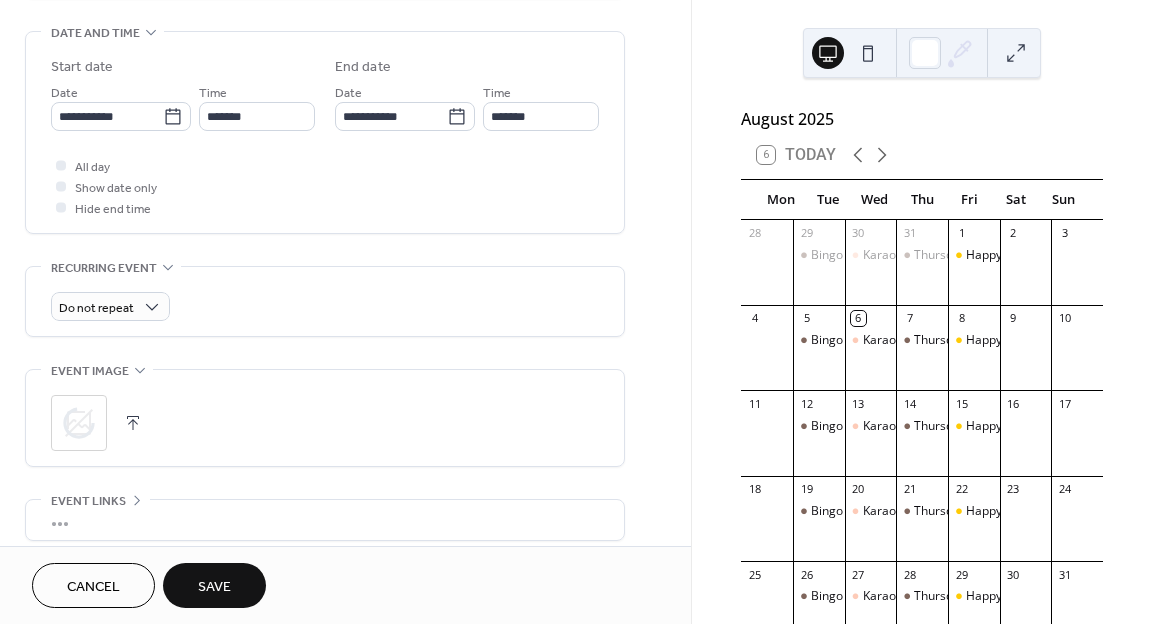 scroll, scrollTop: 783, scrollLeft: 0, axis: vertical 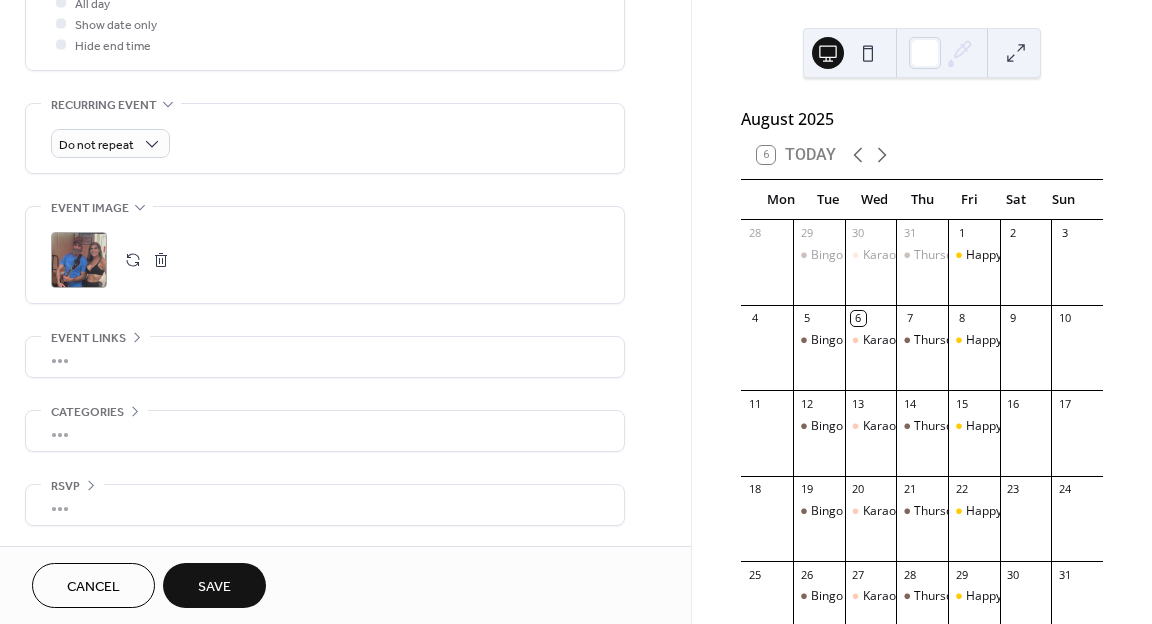 click on "Save" at bounding box center [214, 587] 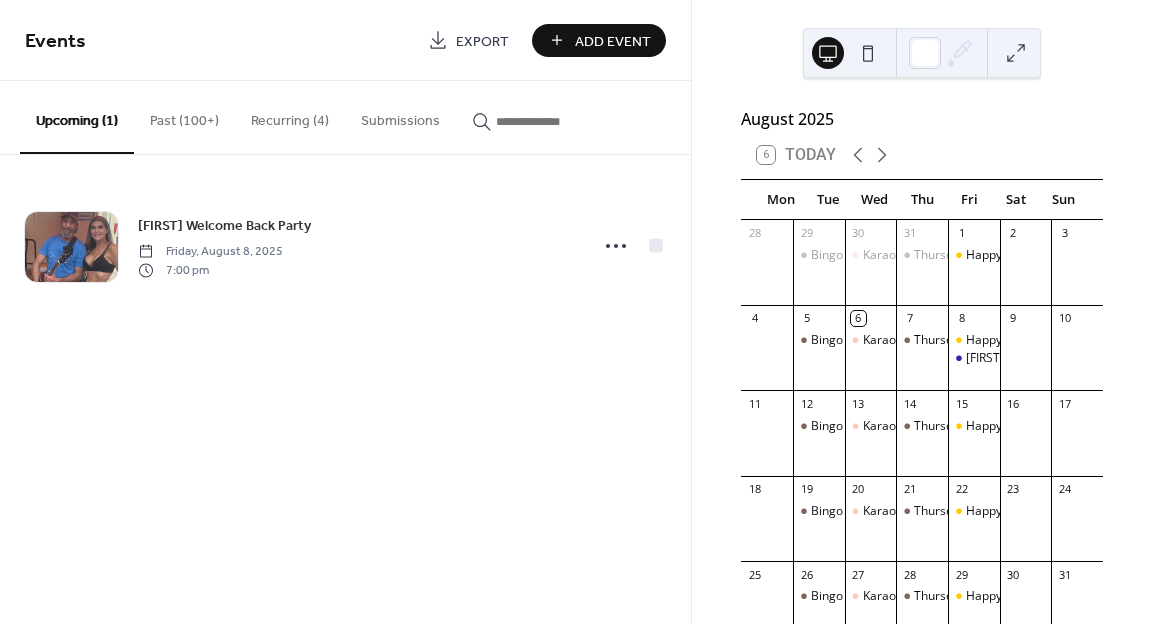 click on "Add Event" at bounding box center [613, 41] 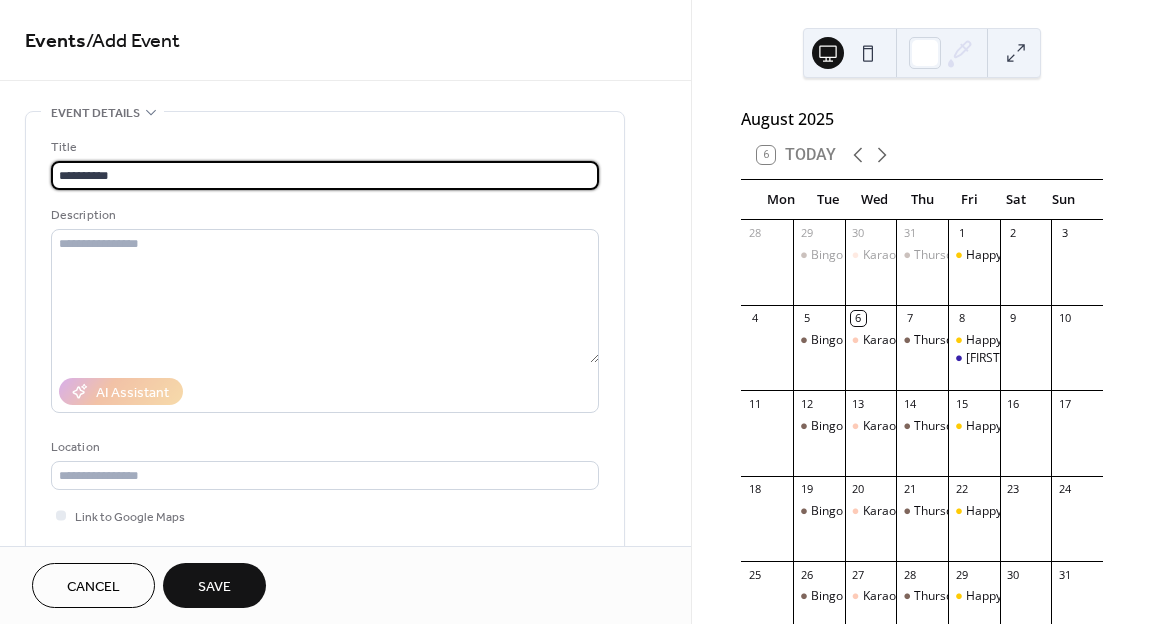 type on "**********" 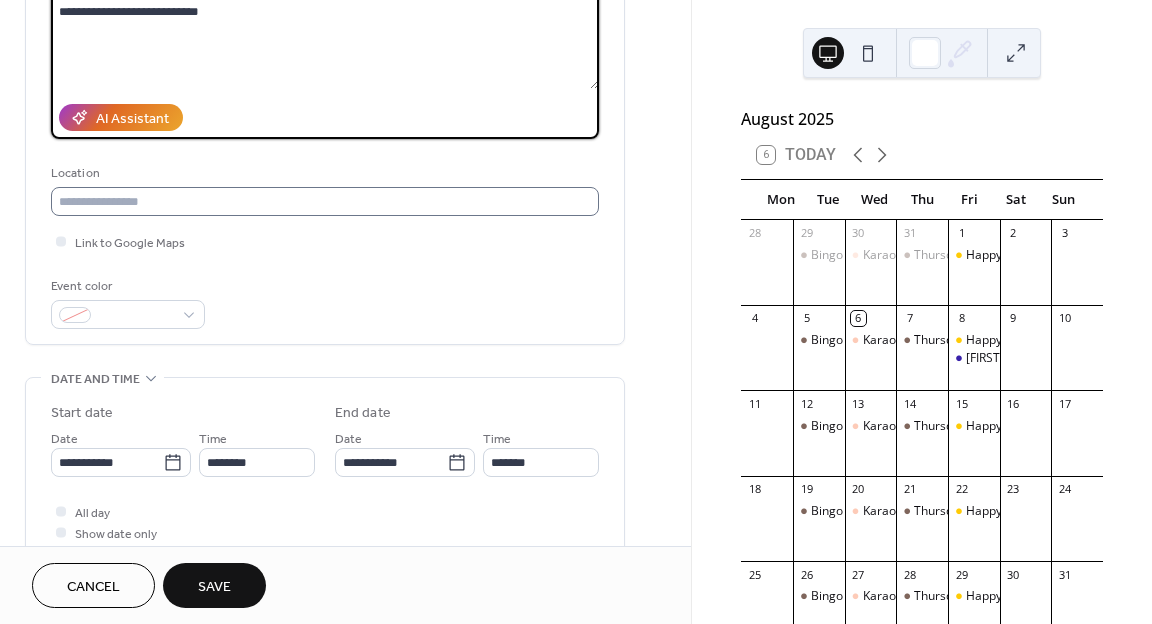 scroll, scrollTop: 359, scrollLeft: 0, axis: vertical 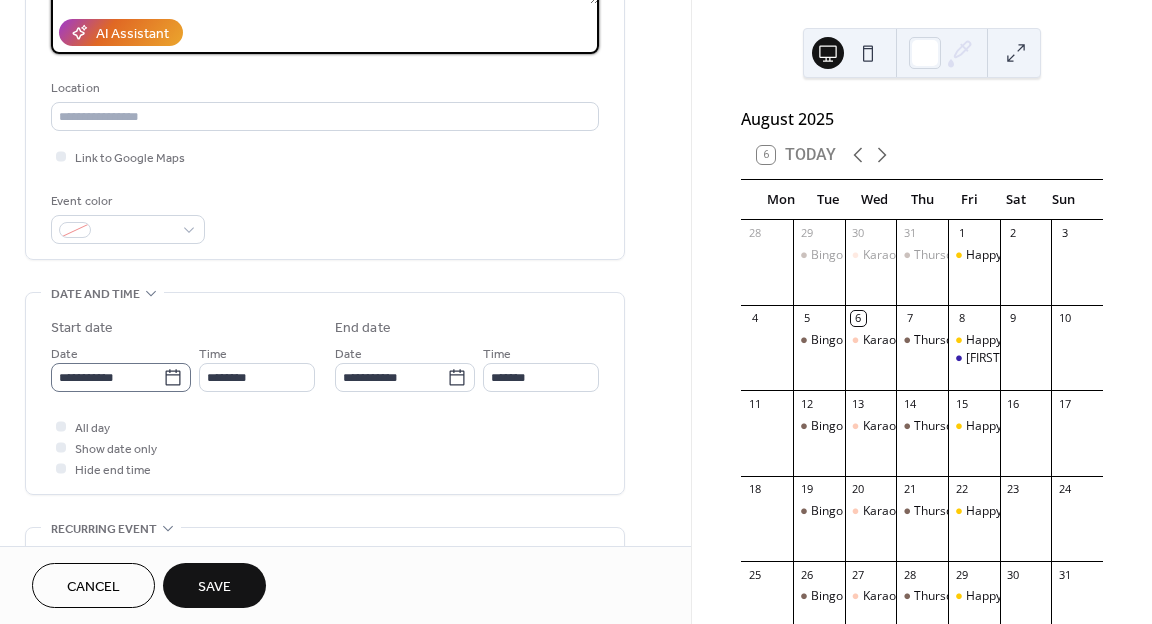 type on "**********" 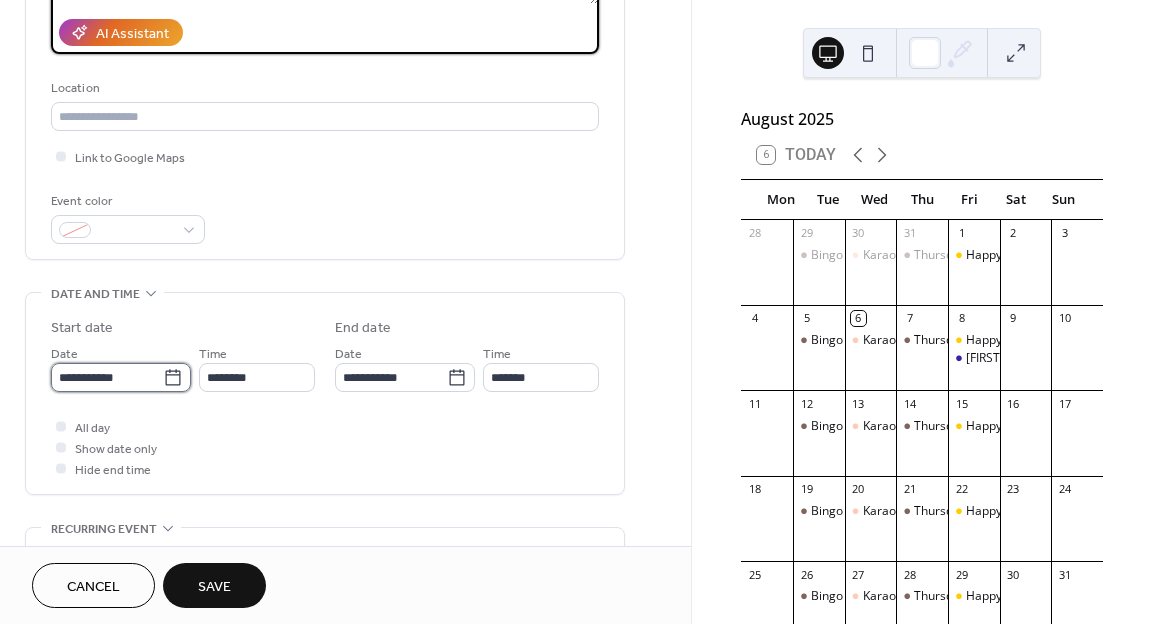 click on "**********" at bounding box center (107, 377) 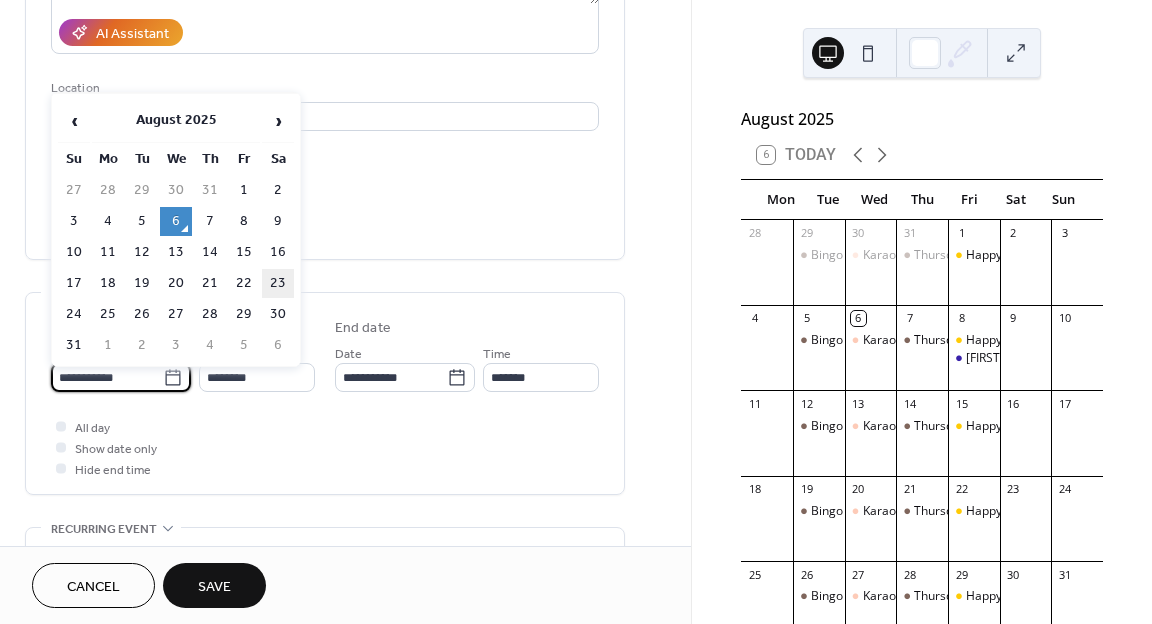 click on "23" at bounding box center (278, 283) 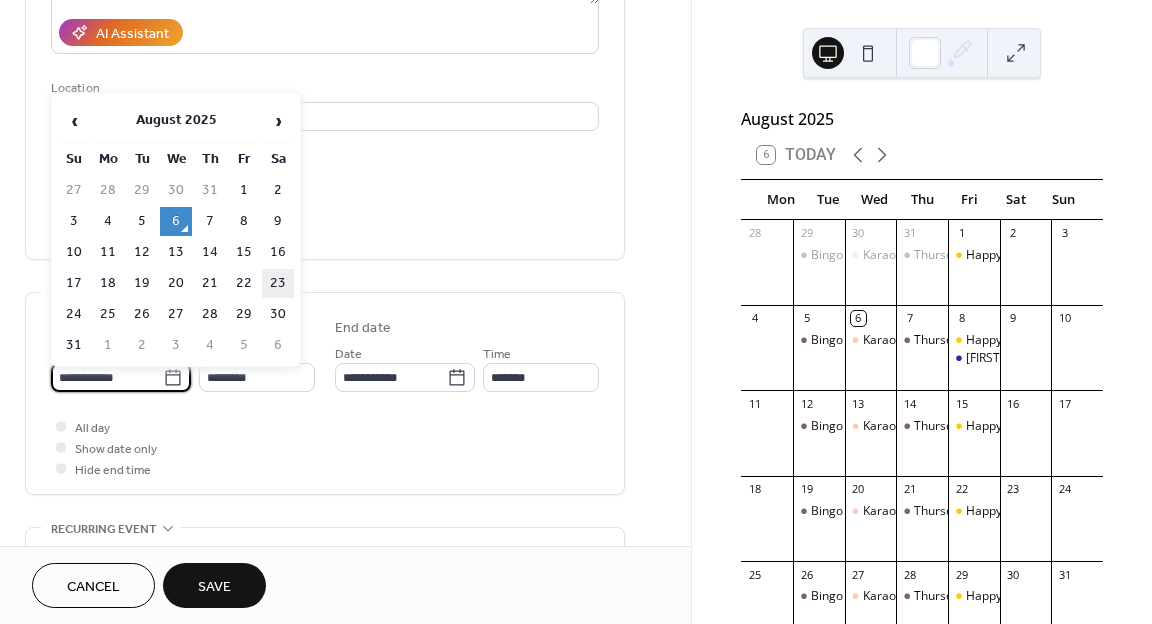 type on "**********" 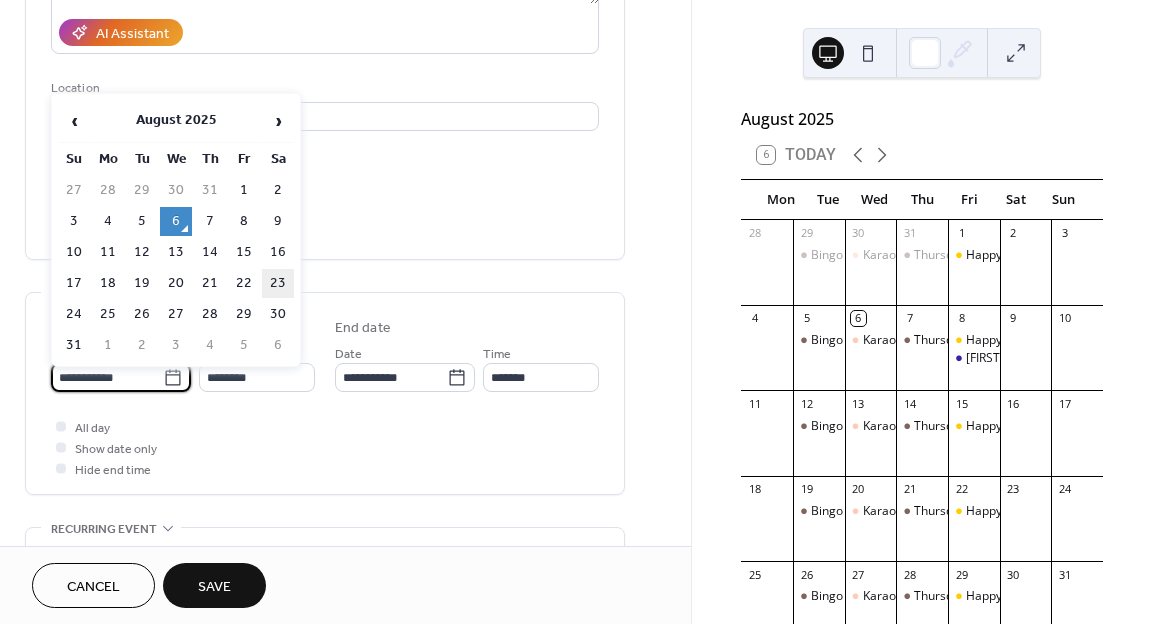 type on "**********" 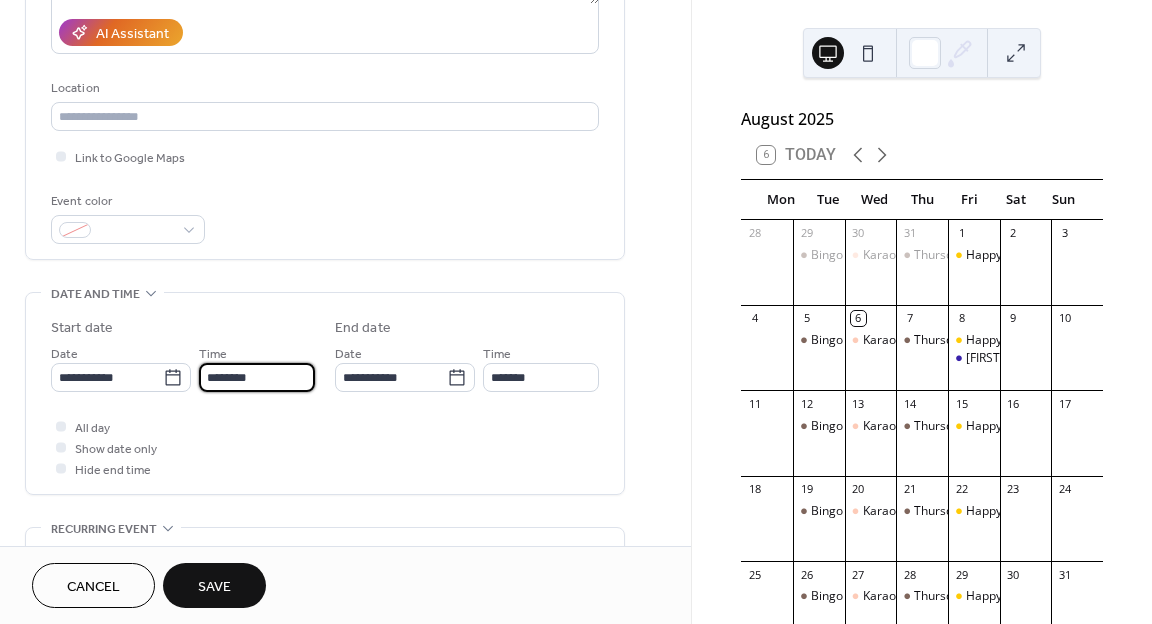 click on "********" at bounding box center [257, 377] 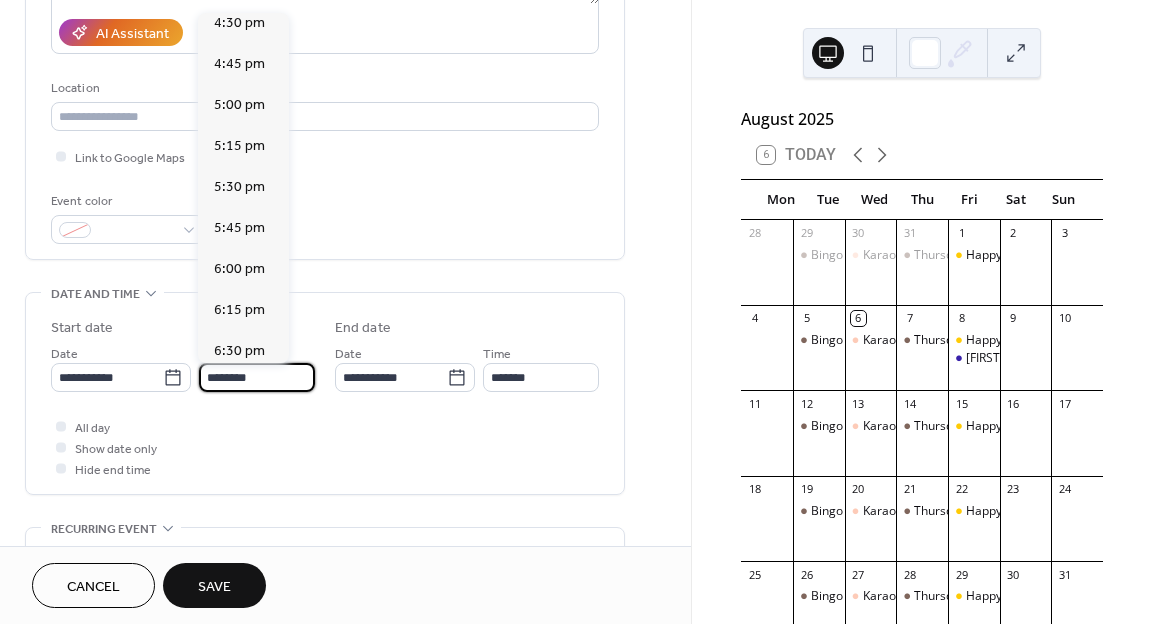 scroll, scrollTop: 2720, scrollLeft: 0, axis: vertical 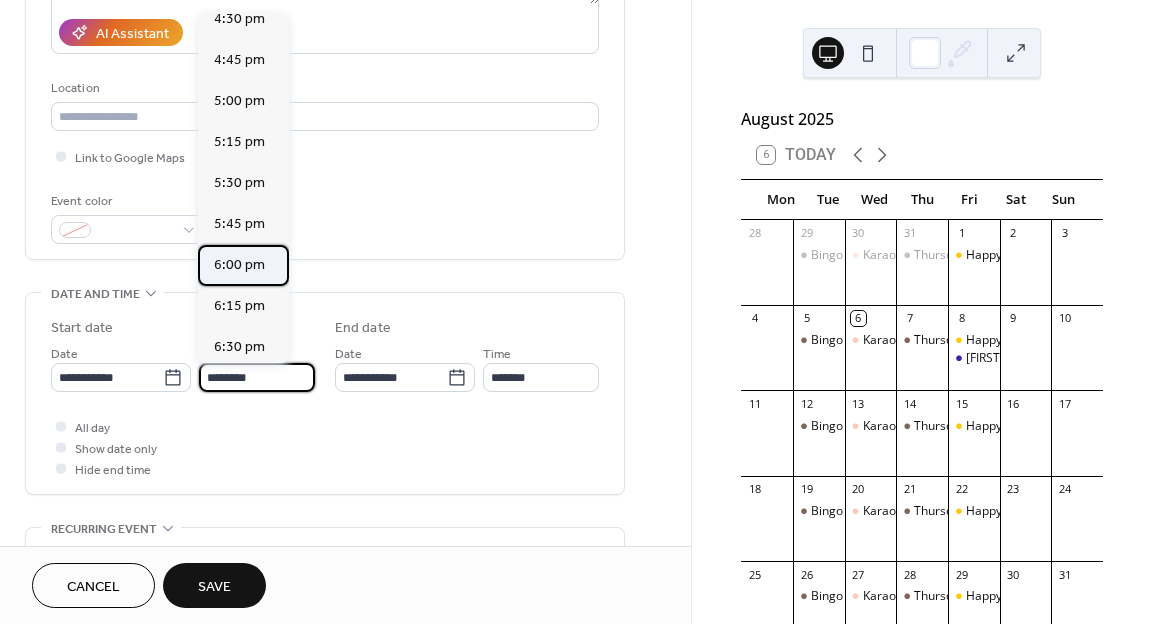 click on "6:00 pm" at bounding box center [239, 265] 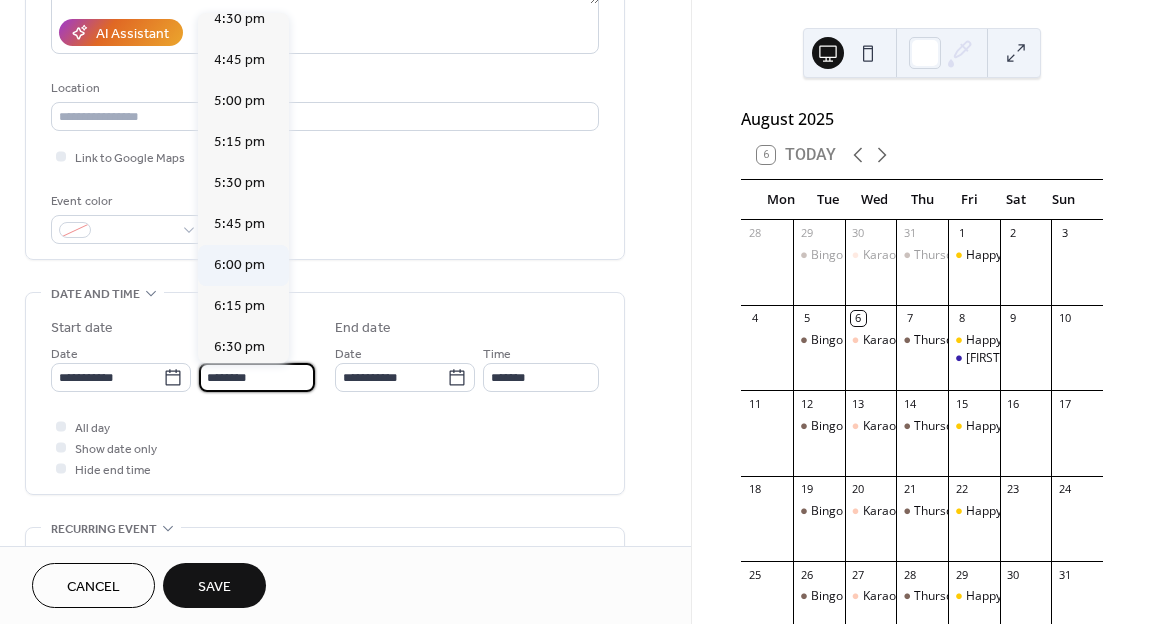 type on "*******" 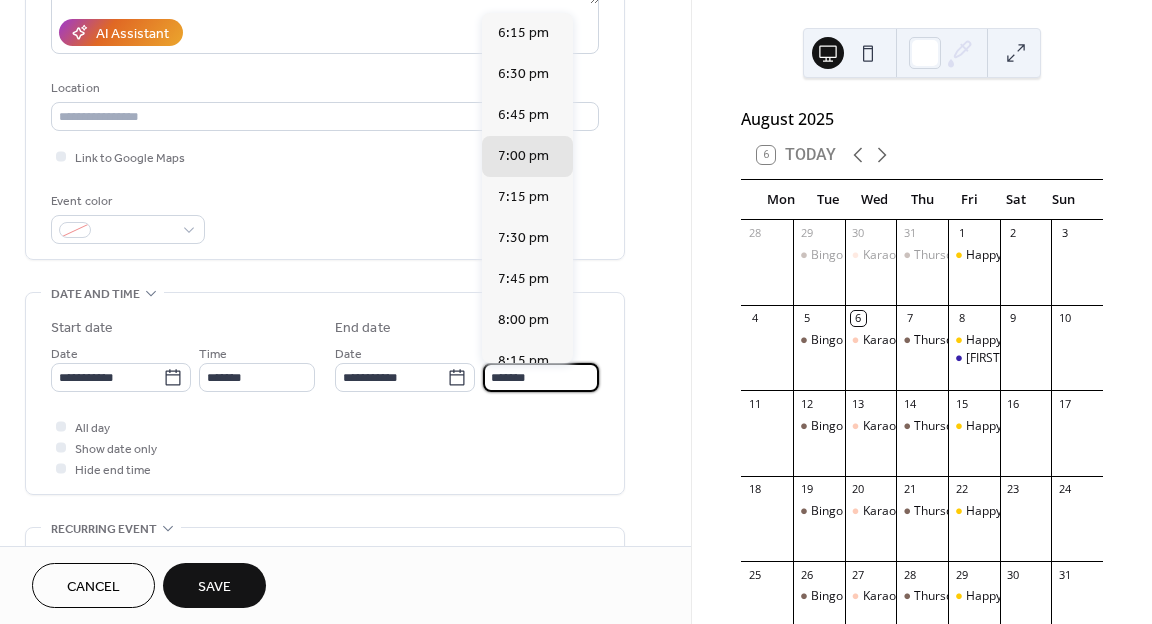 click on "*******" at bounding box center (541, 377) 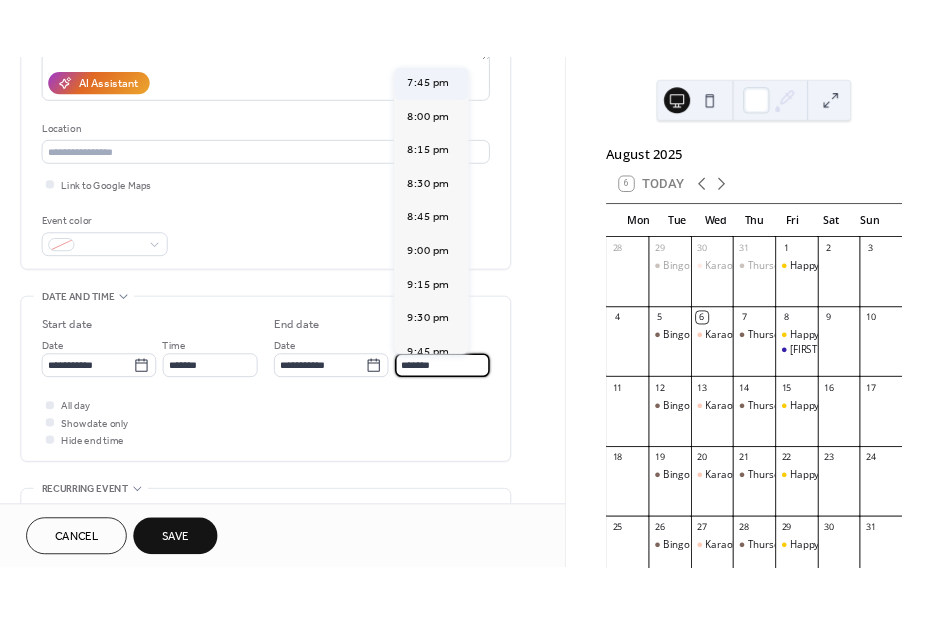 scroll, scrollTop: 254, scrollLeft: 0, axis: vertical 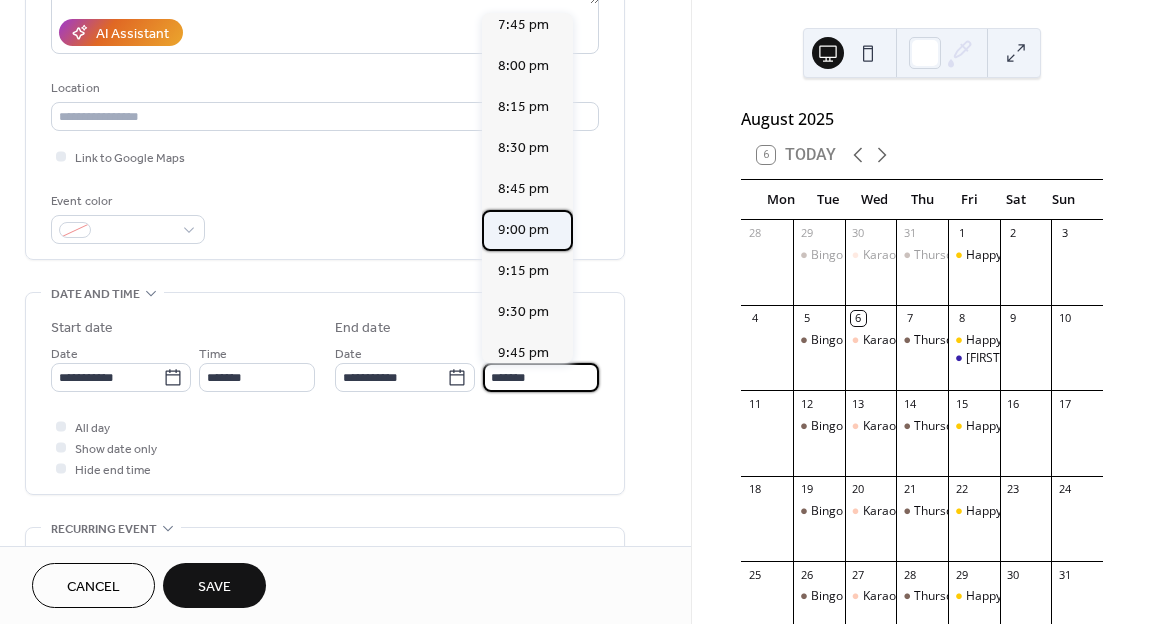 click on "9:00 pm" at bounding box center (523, 230) 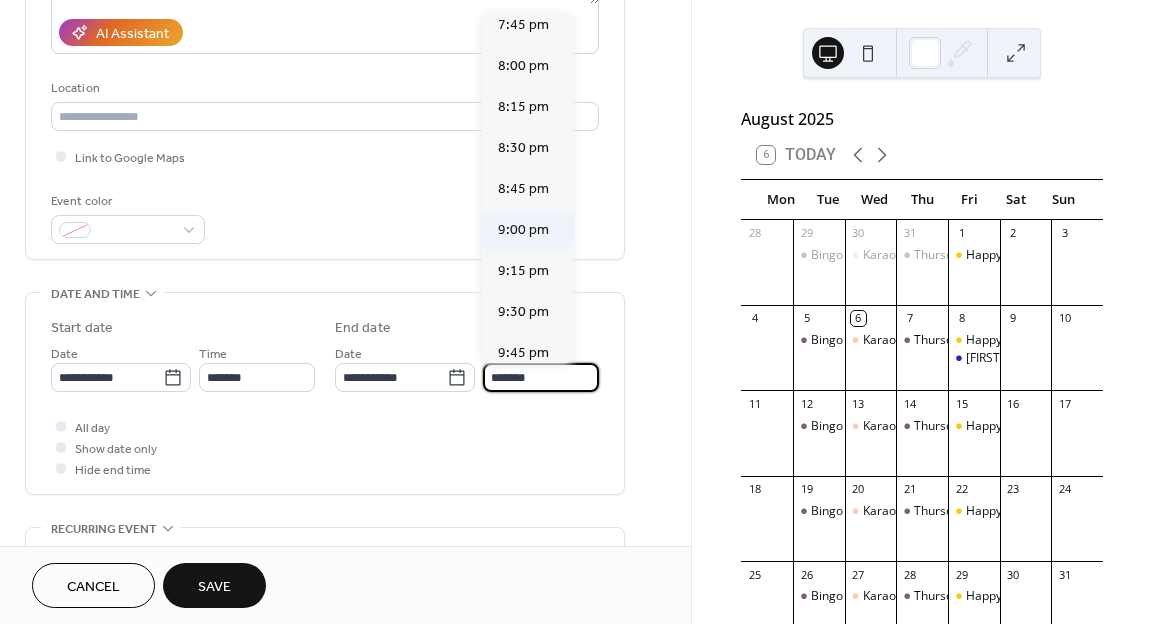 type on "*******" 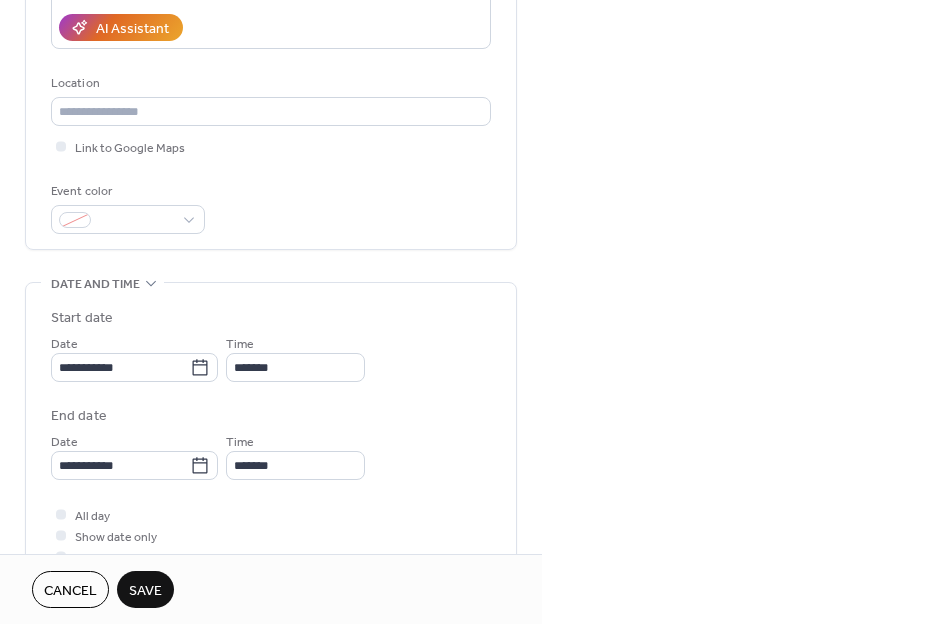 click on "**********" at bounding box center [271, 395] 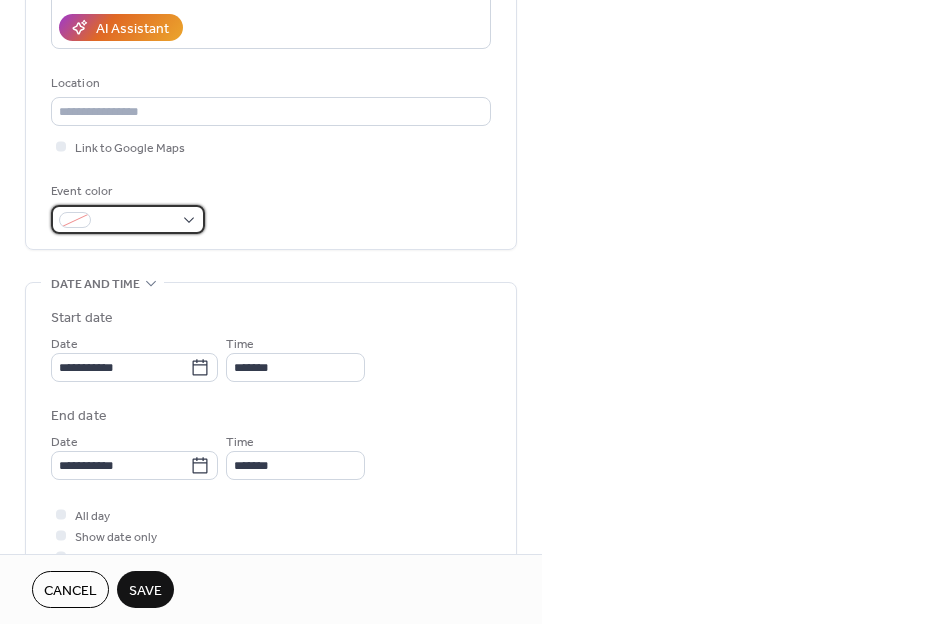 click at bounding box center (128, 219) 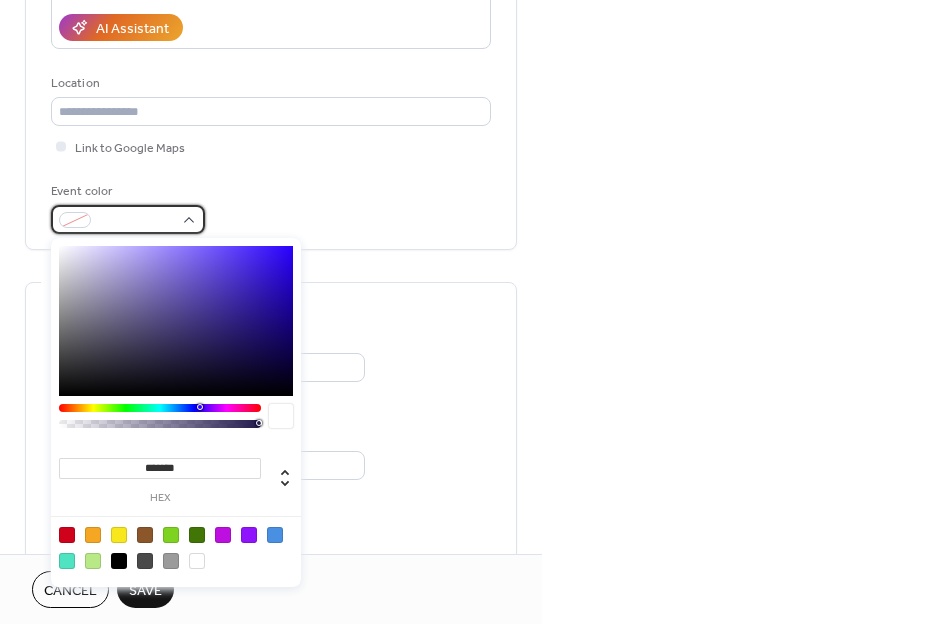 click at bounding box center [128, 219] 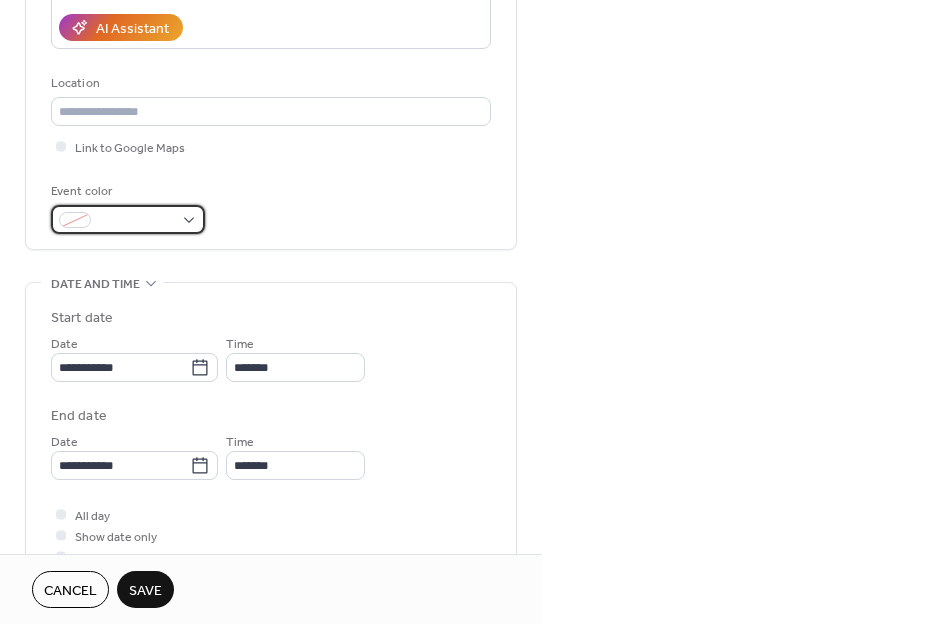click at bounding box center [136, 221] 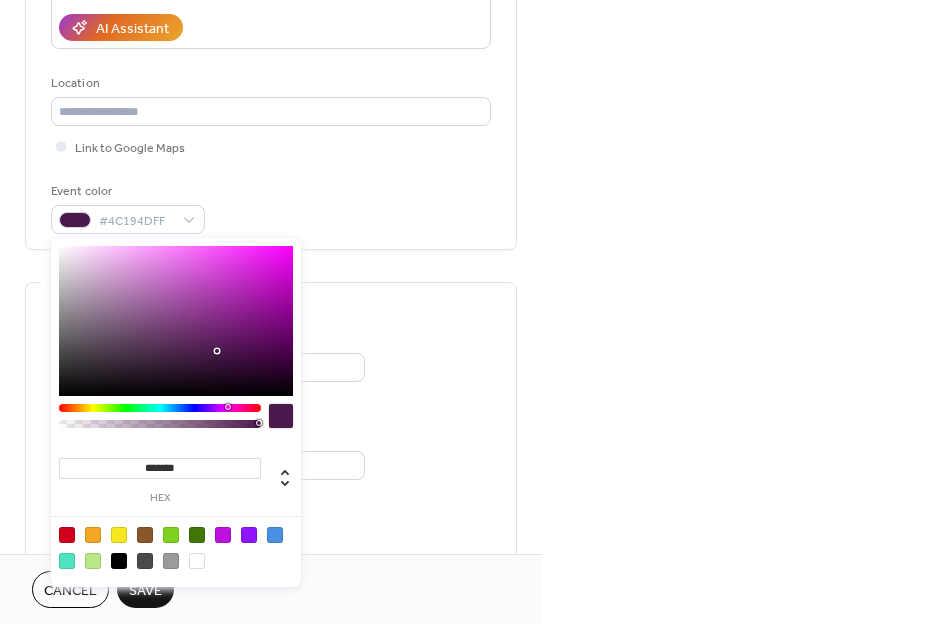 click at bounding box center [160, 408] 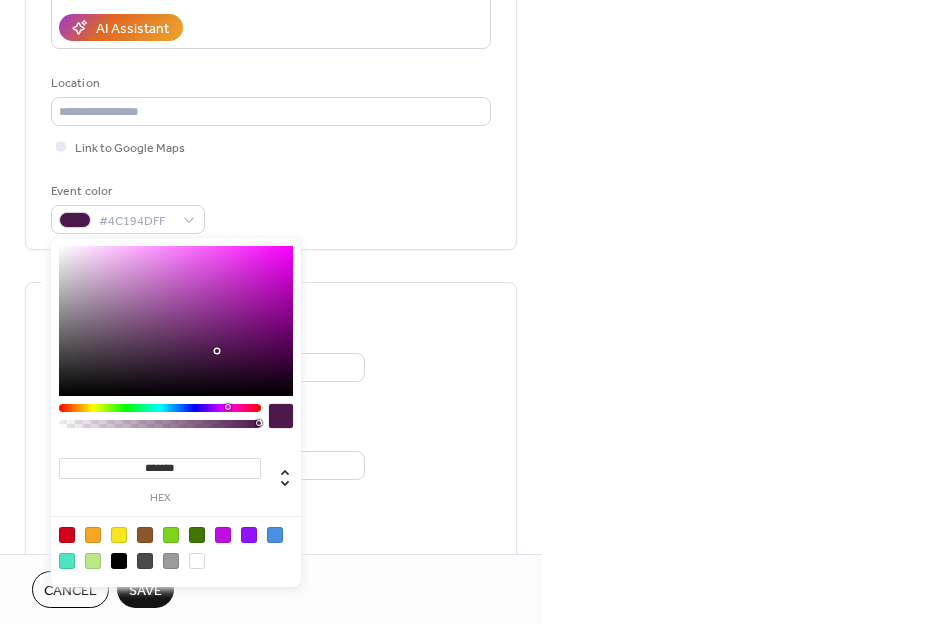 click at bounding box center [160, 408] 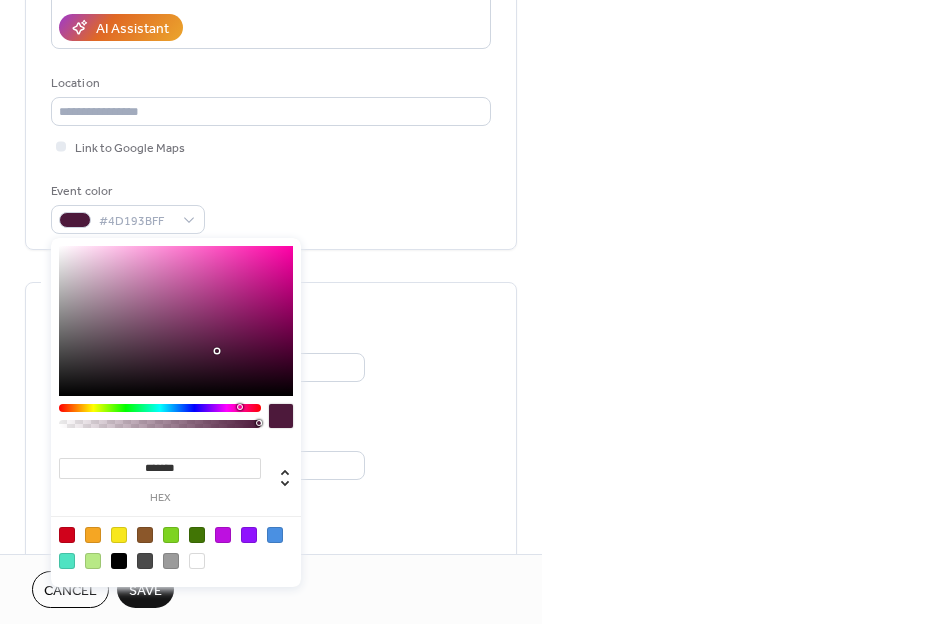 click at bounding box center [160, 408] 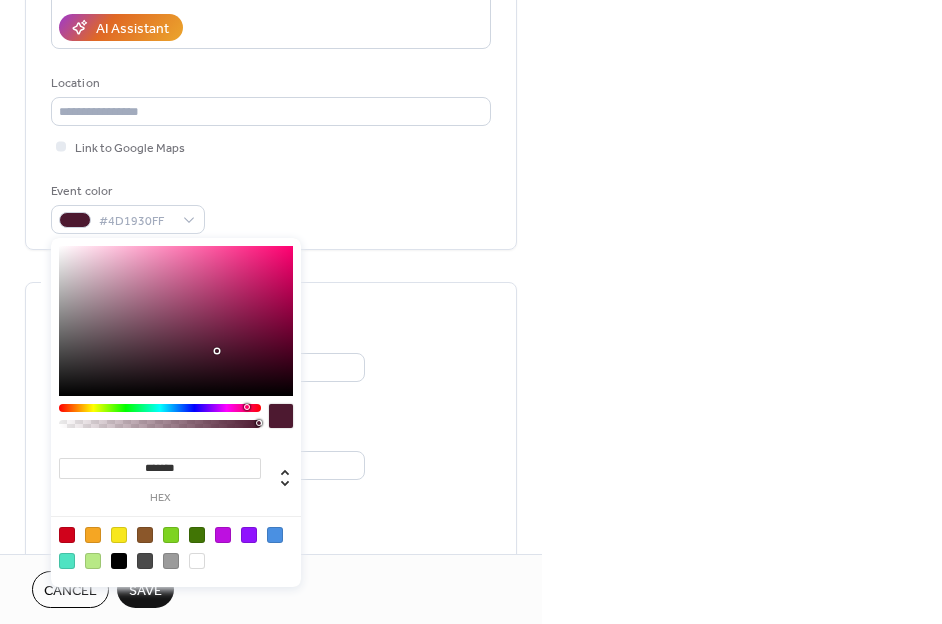 click at bounding box center [176, 321] 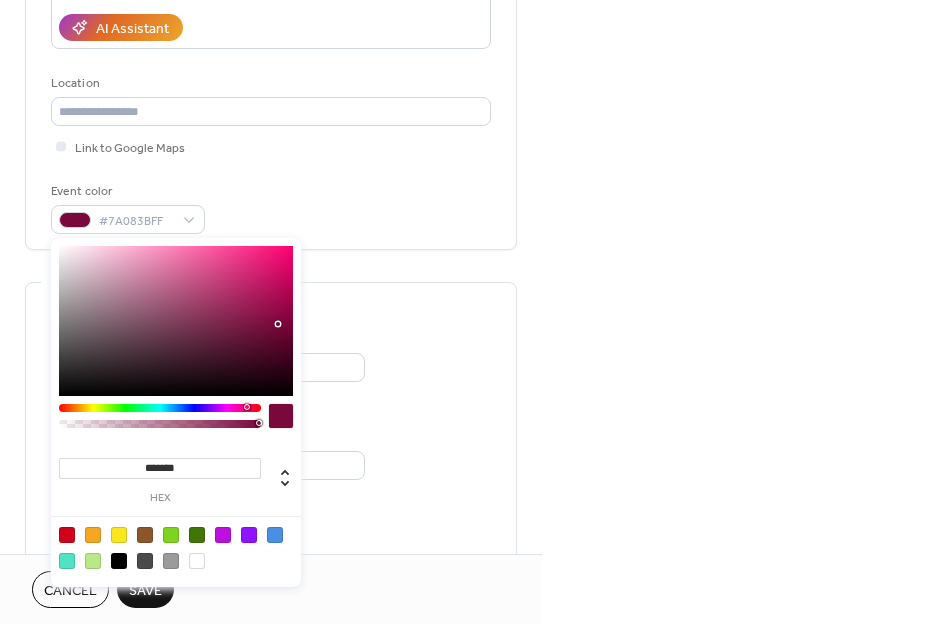 type on "*******" 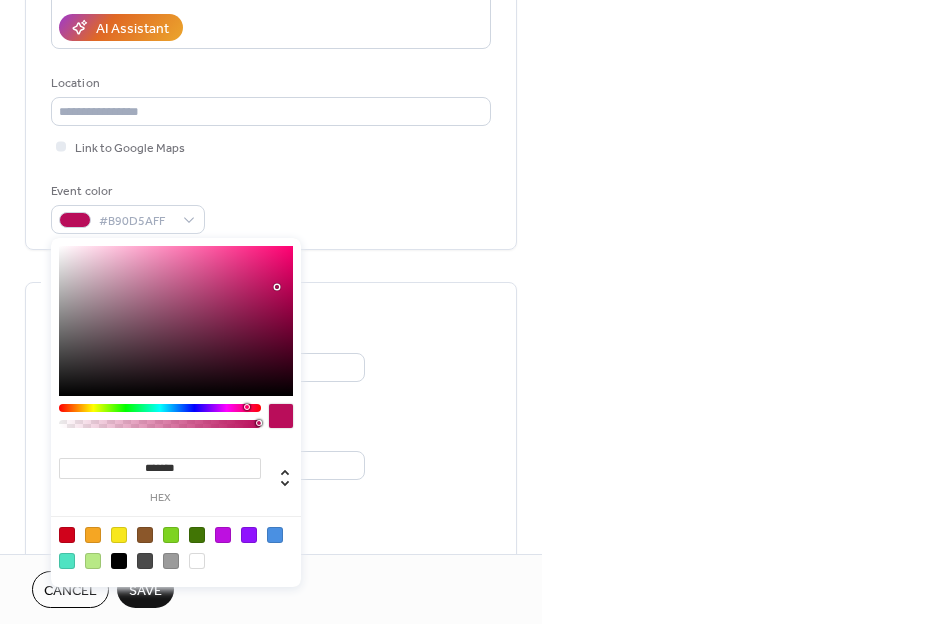 click at bounding box center (176, 321) 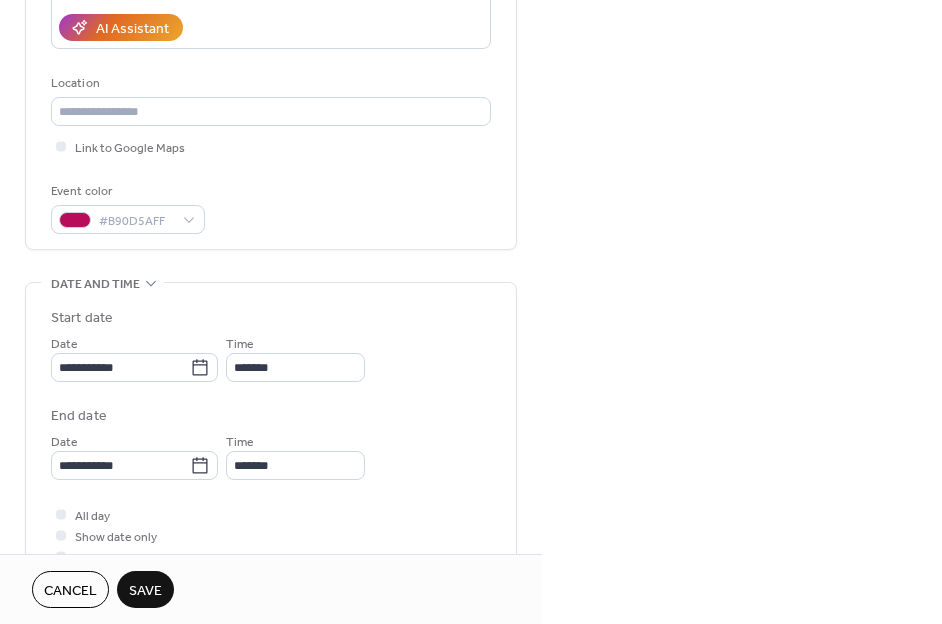 click on "Event color #B90D5AFF" at bounding box center [271, 207] 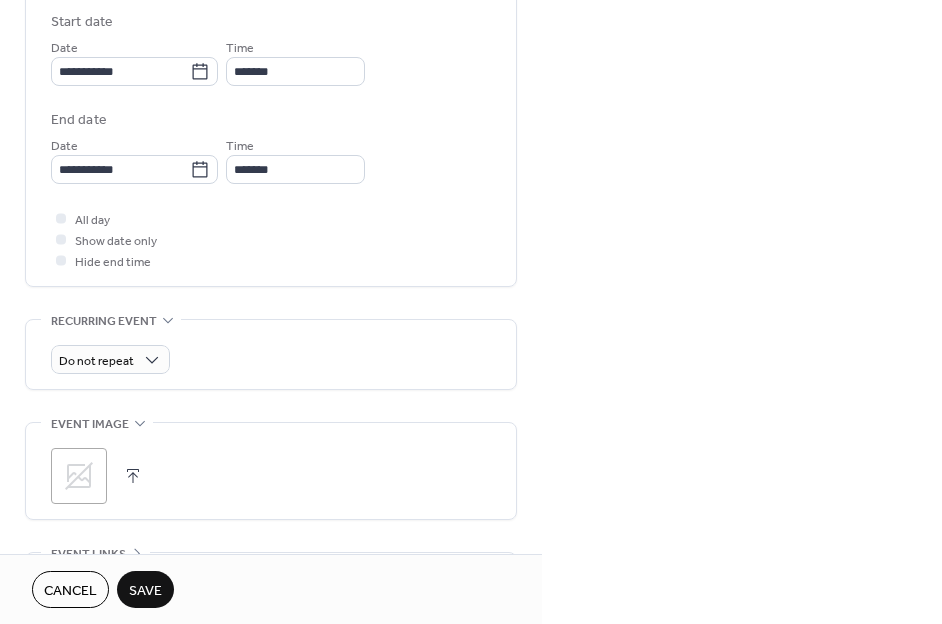 scroll, scrollTop: 678, scrollLeft: 0, axis: vertical 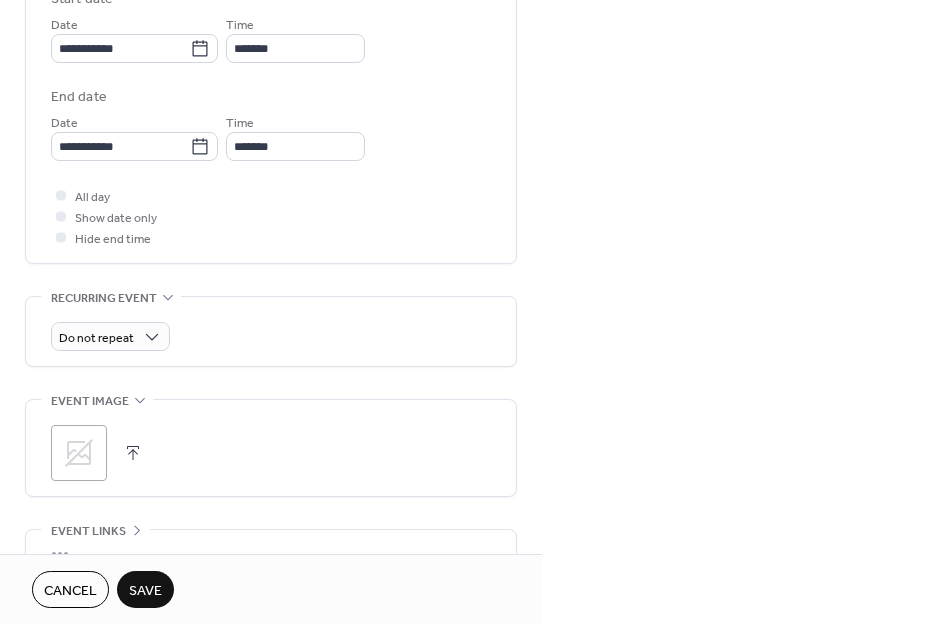 click at bounding box center [133, 453] 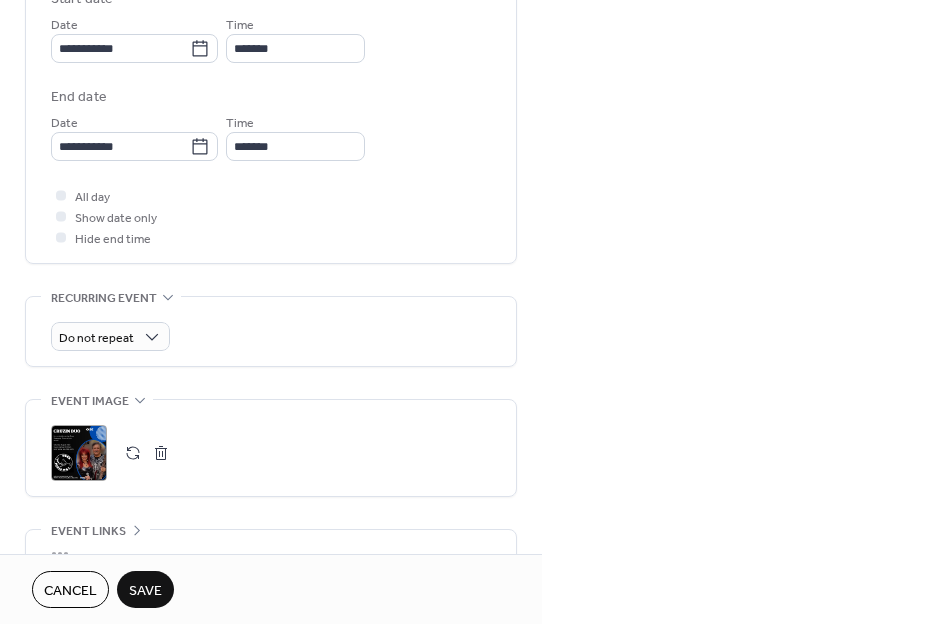click on "Save" at bounding box center [145, 591] 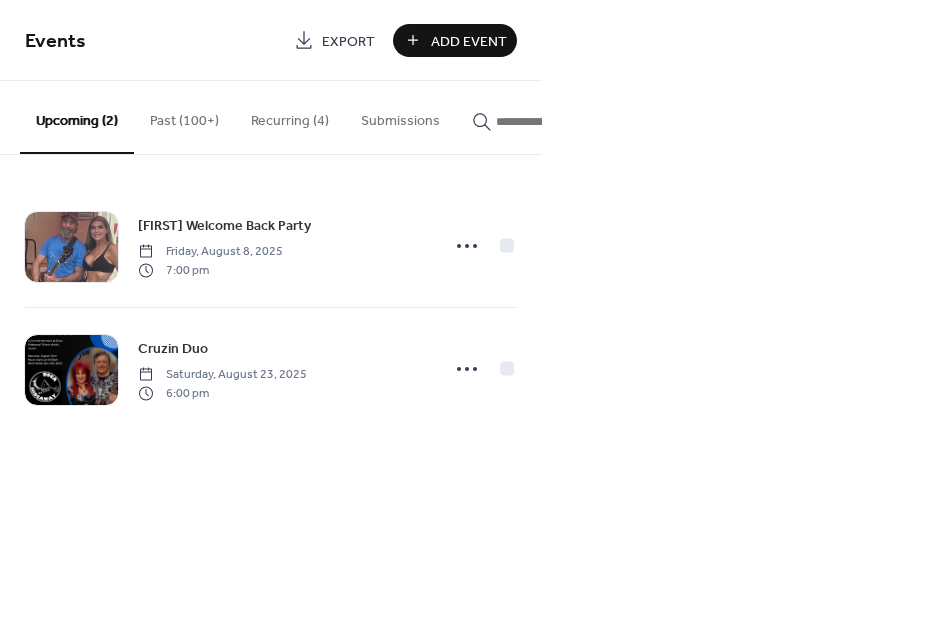 click on "Add Event" at bounding box center (455, 40) 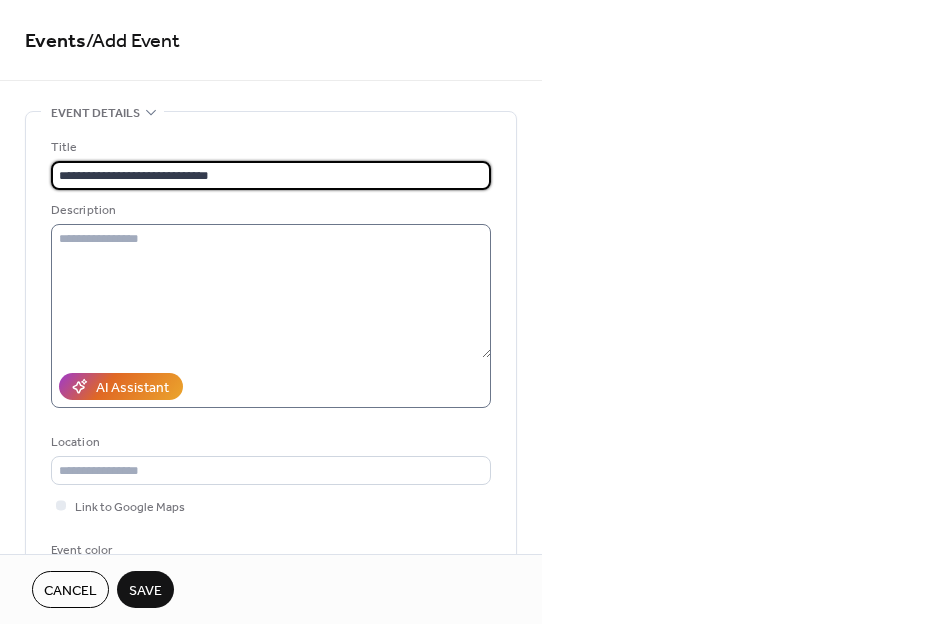 type on "**********" 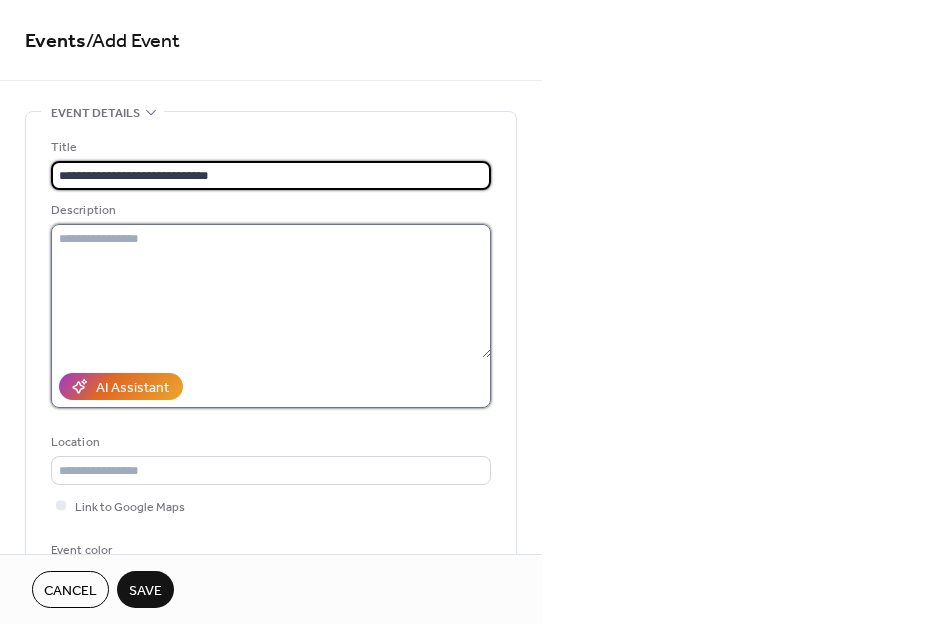 click at bounding box center [271, 291] 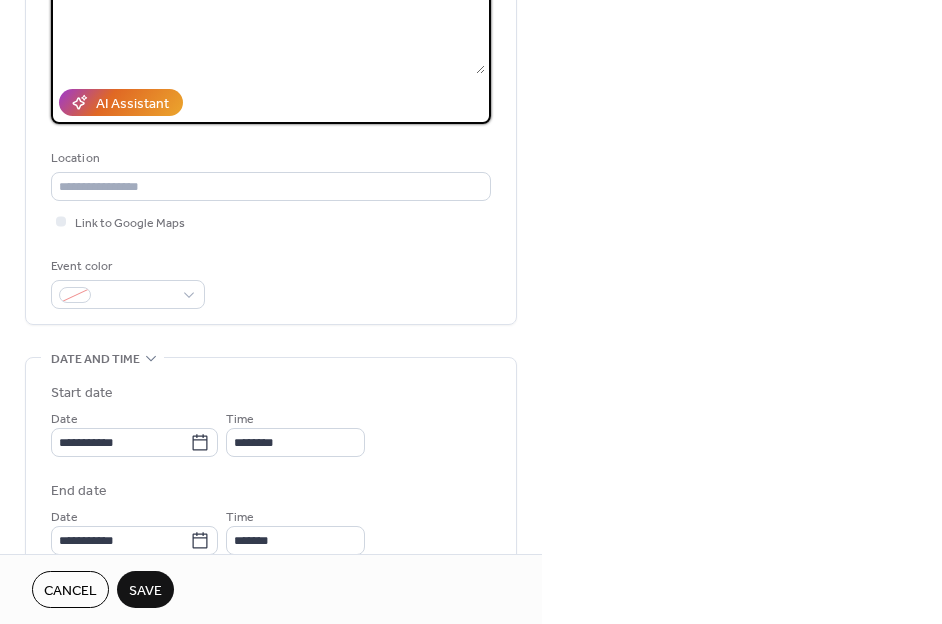 scroll, scrollTop: 343, scrollLeft: 0, axis: vertical 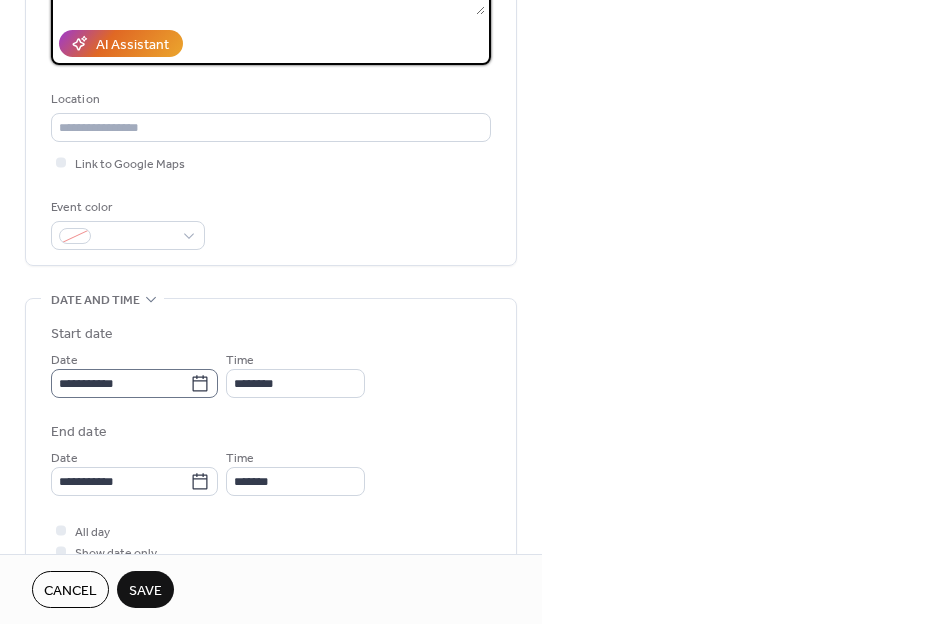 type on "**********" 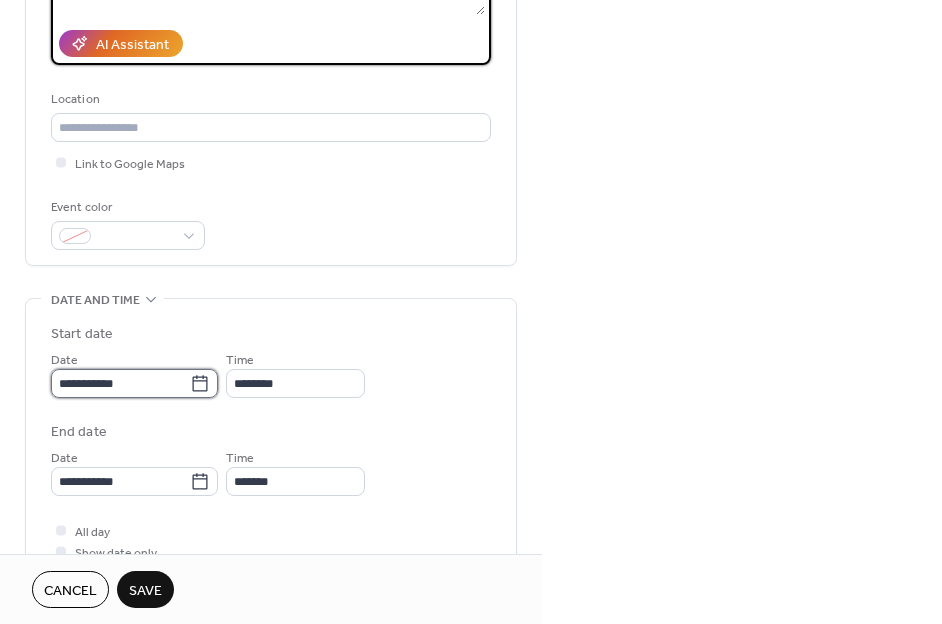 click on "**********" at bounding box center (120, 383) 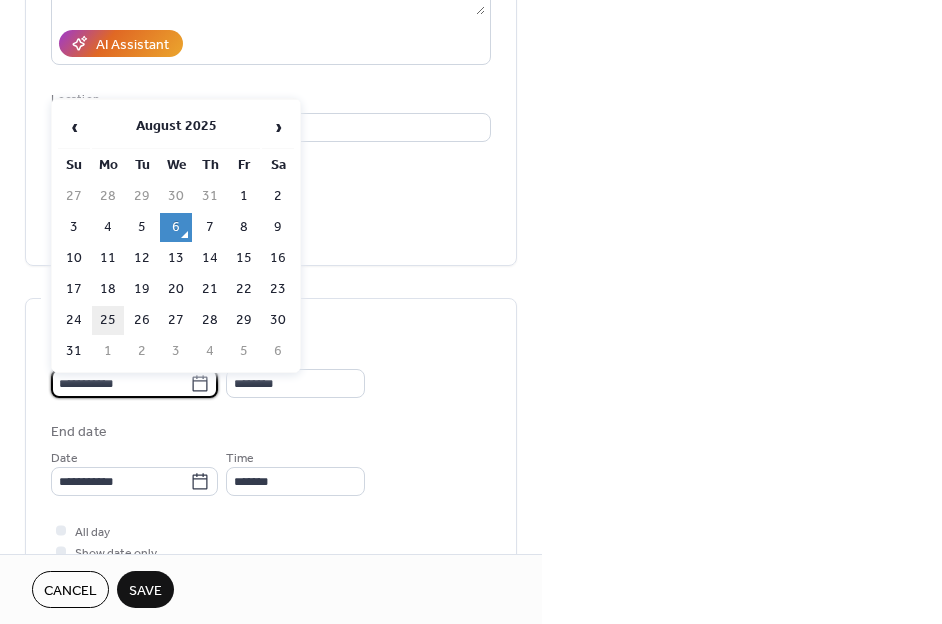 click on "25" at bounding box center [108, 320] 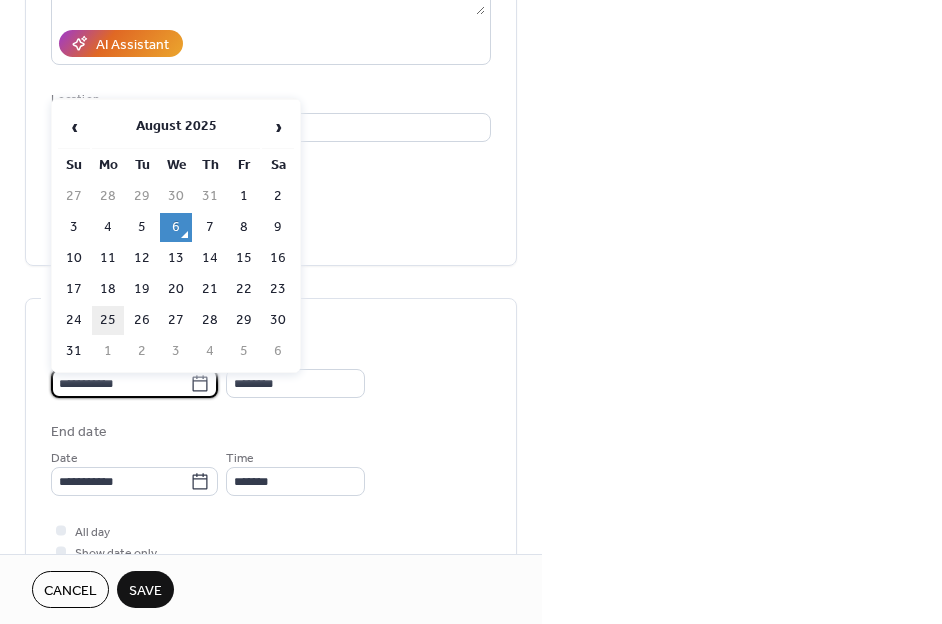 type on "**********" 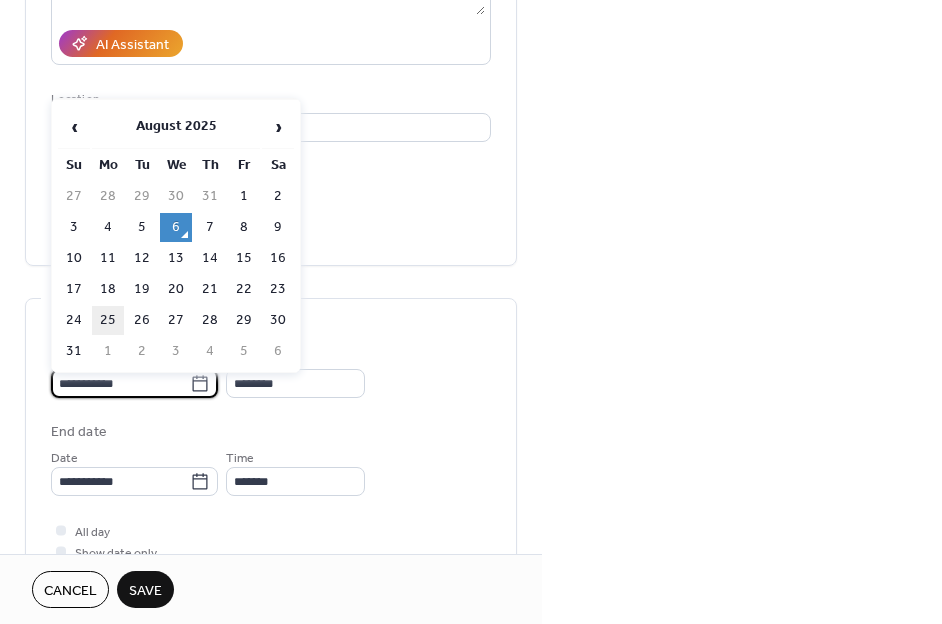 type on "**********" 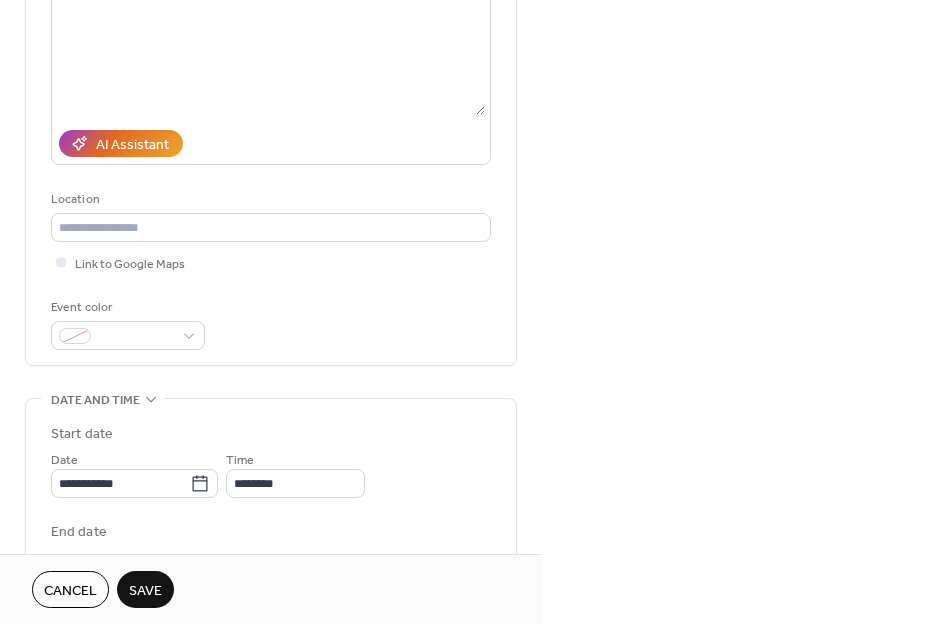 scroll, scrollTop: 124, scrollLeft: 0, axis: vertical 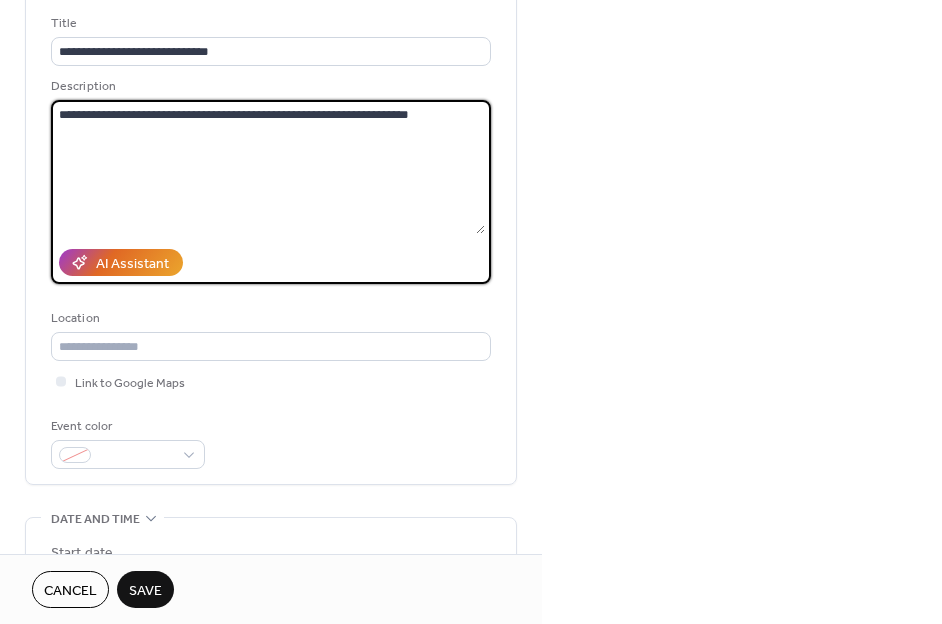 click on "**********" at bounding box center [268, 167] 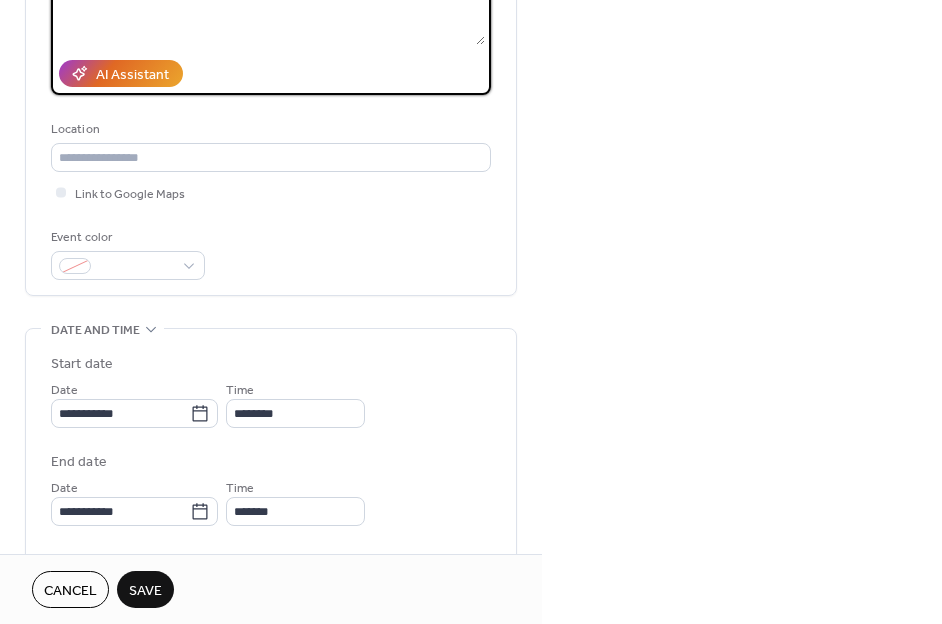 scroll, scrollTop: 327, scrollLeft: 0, axis: vertical 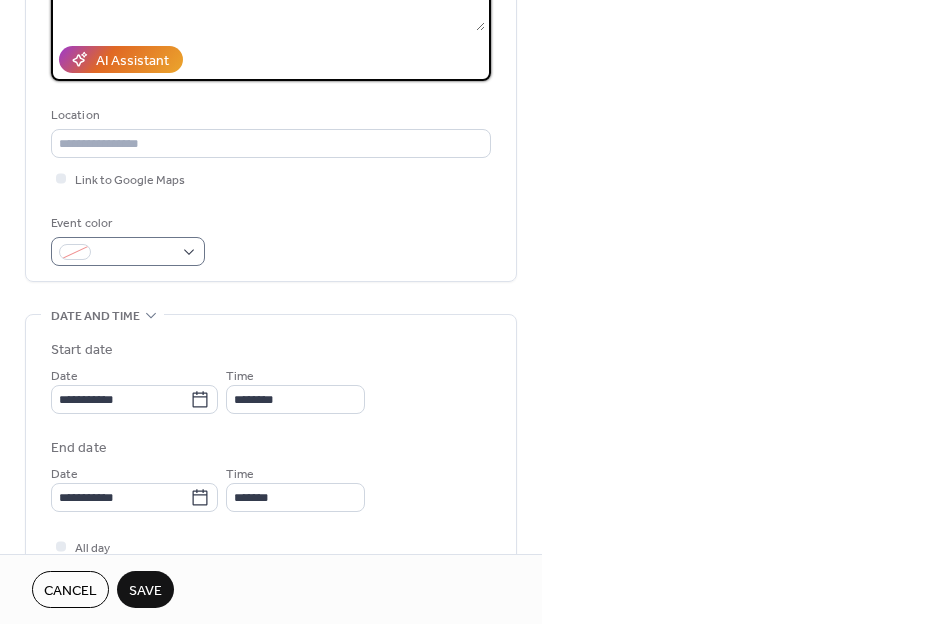 type on "**********" 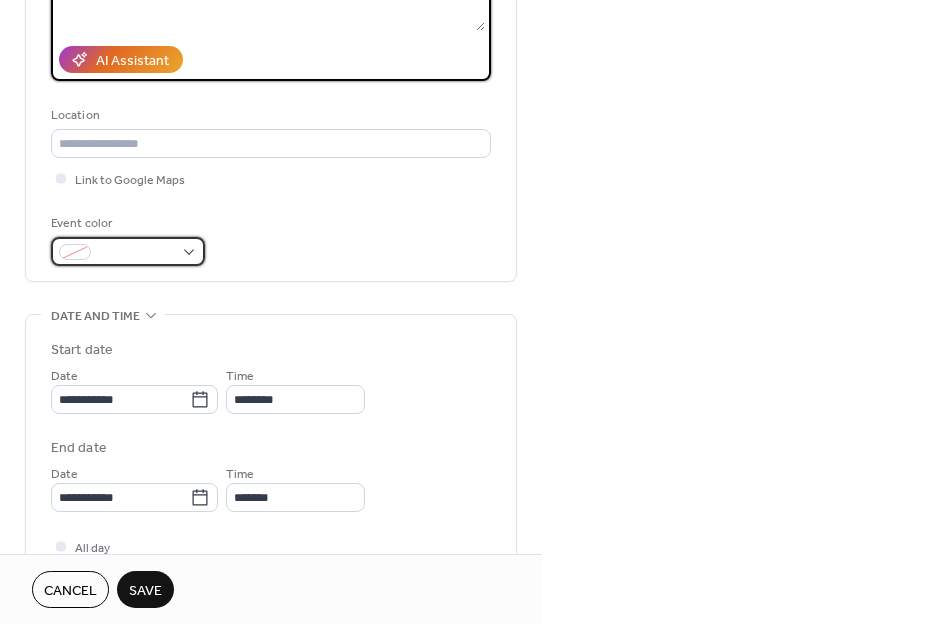 click at bounding box center [128, 251] 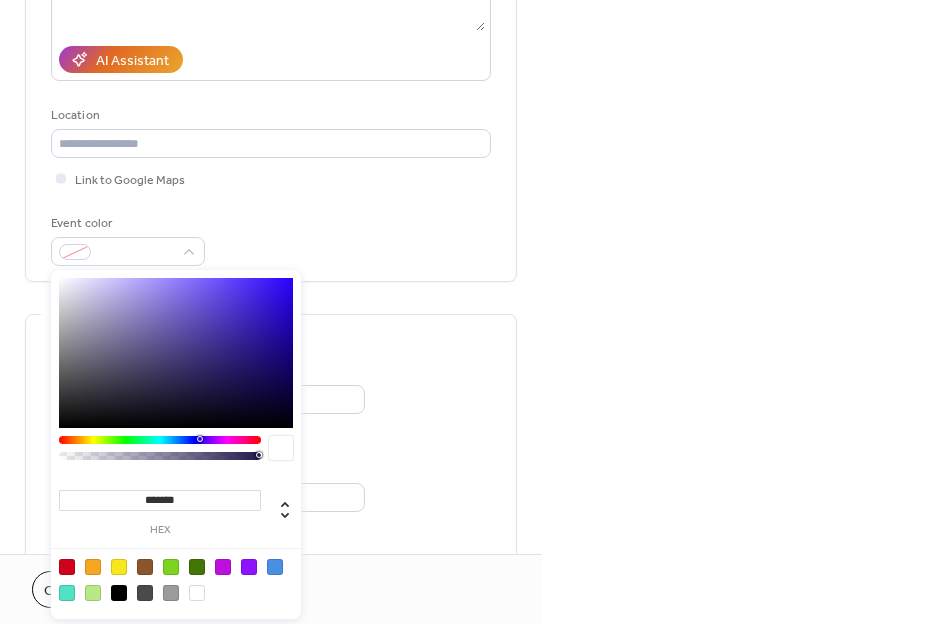 click at bounding box center [176, 353] 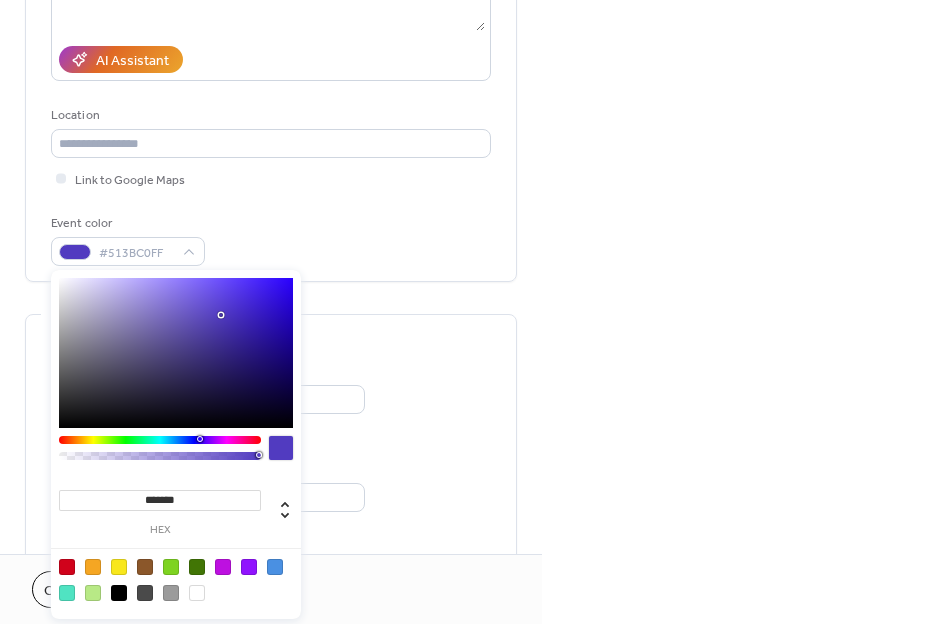 click at bounding box center [176, 353] 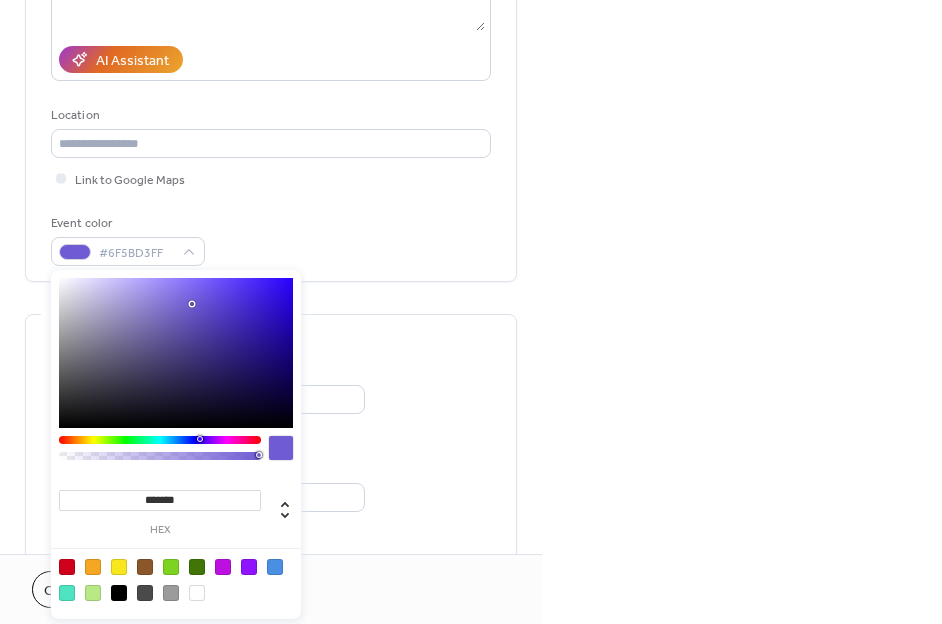 type on "*******" 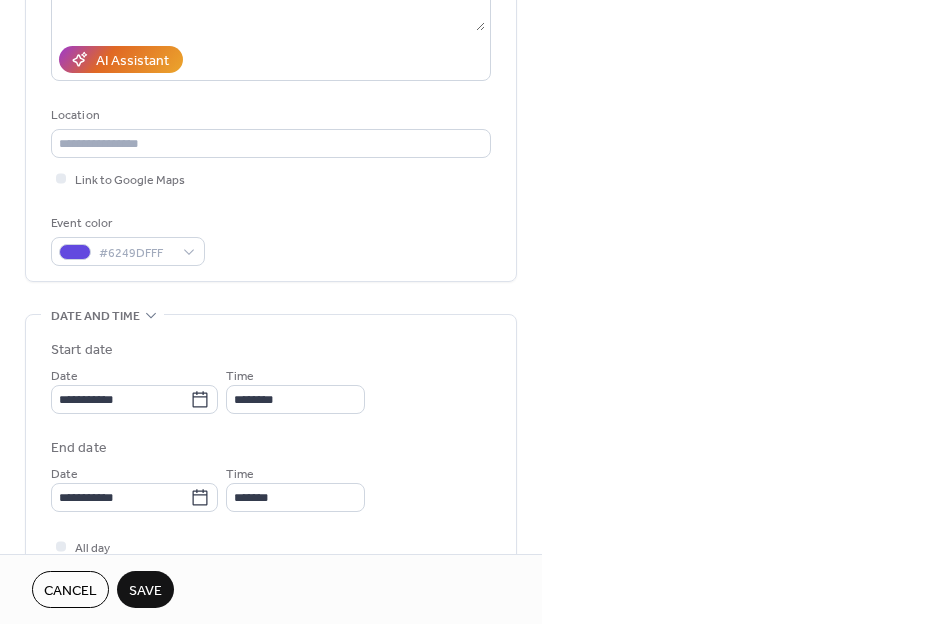 click on "Event color #6249DFFF" at bounding box center (271, 239) 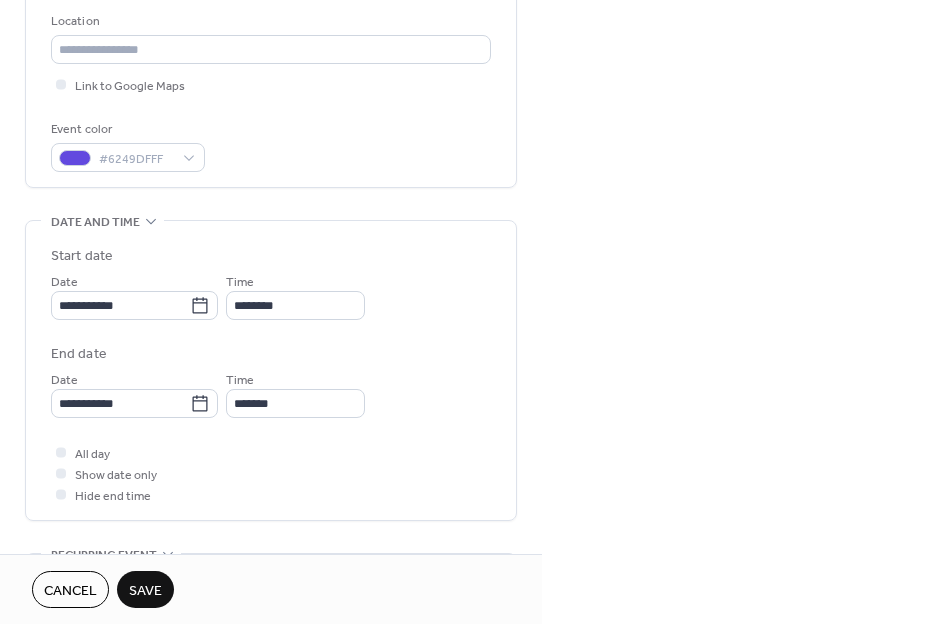 scroll, scrollTop: 422, scrollLeft: 0, axis: vertical 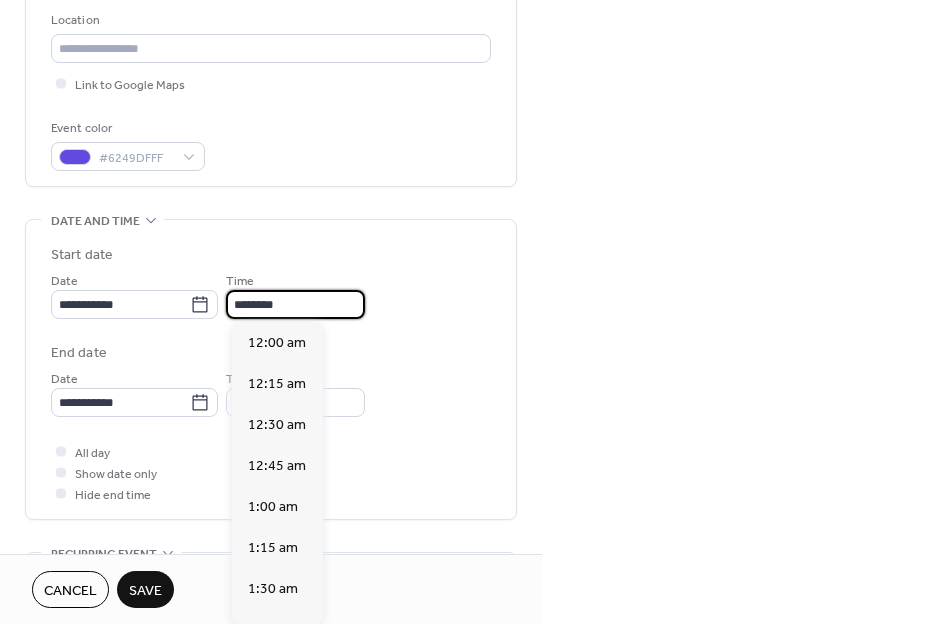 click on "********" at bounding box center (295, 304) 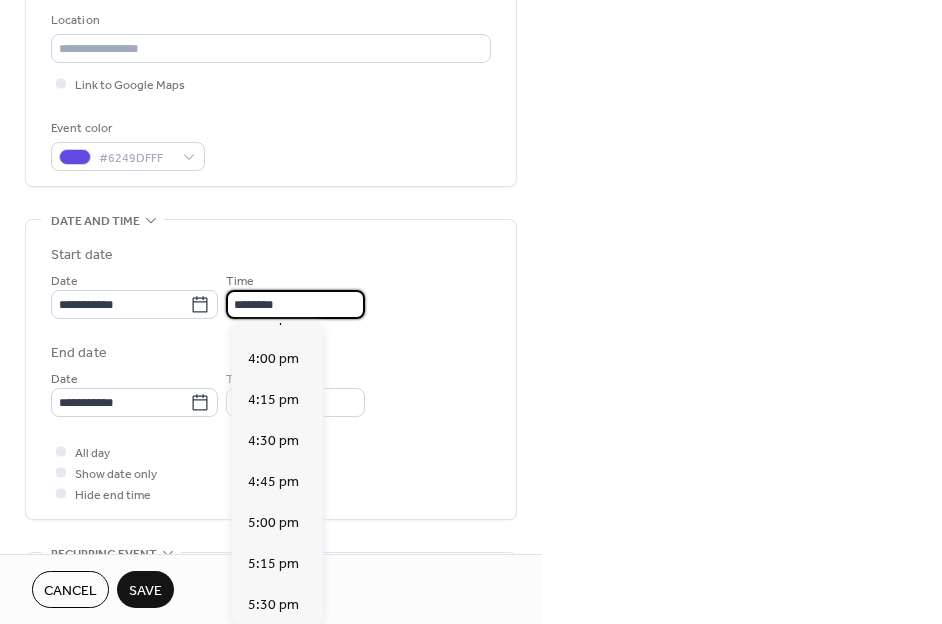 scroll, scrollTop: 2796, scrollLeft: 0, axis: vertical 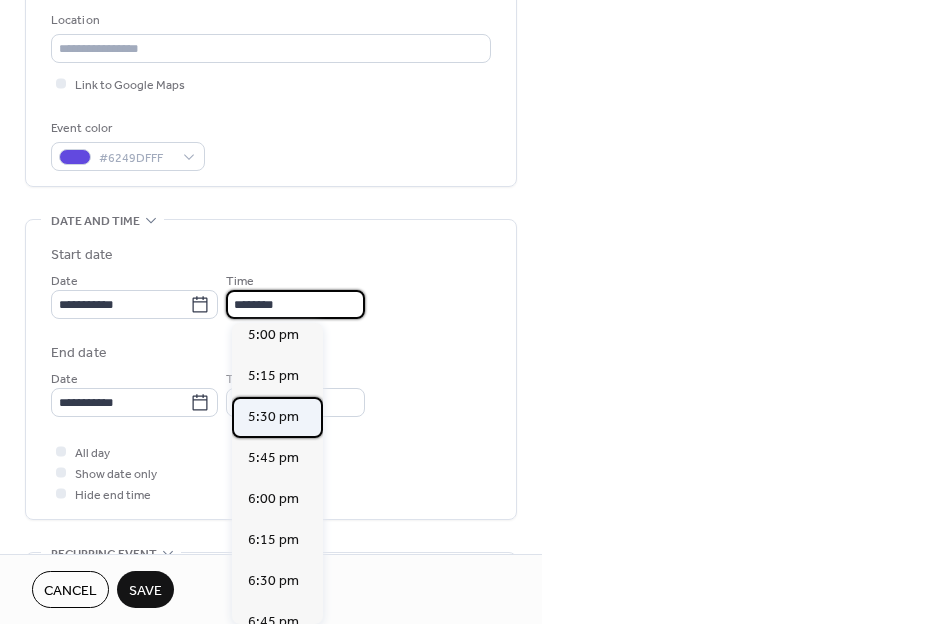 click on "5:30 pm" at bounding box center (273, 417) 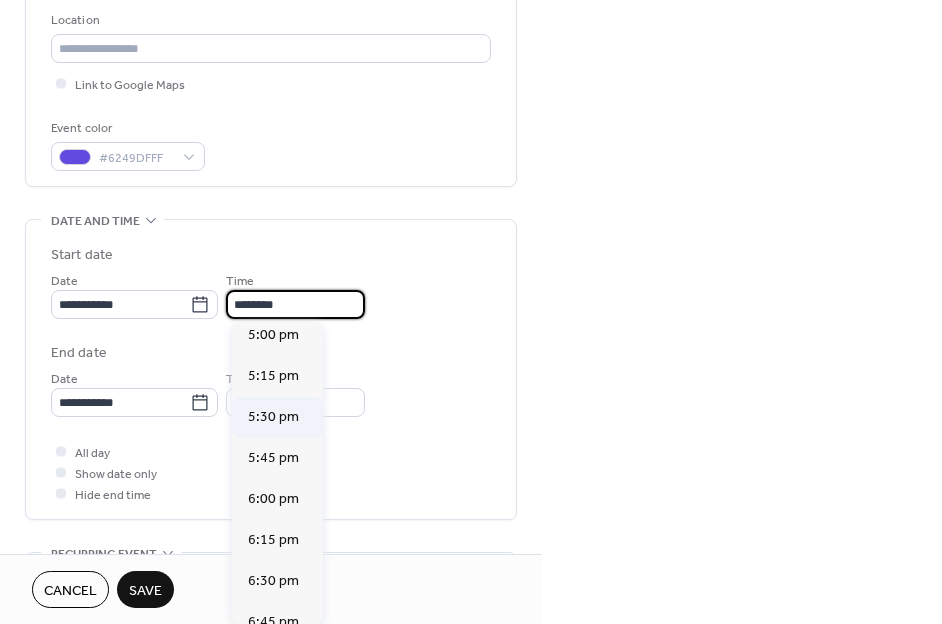 type on "*******" 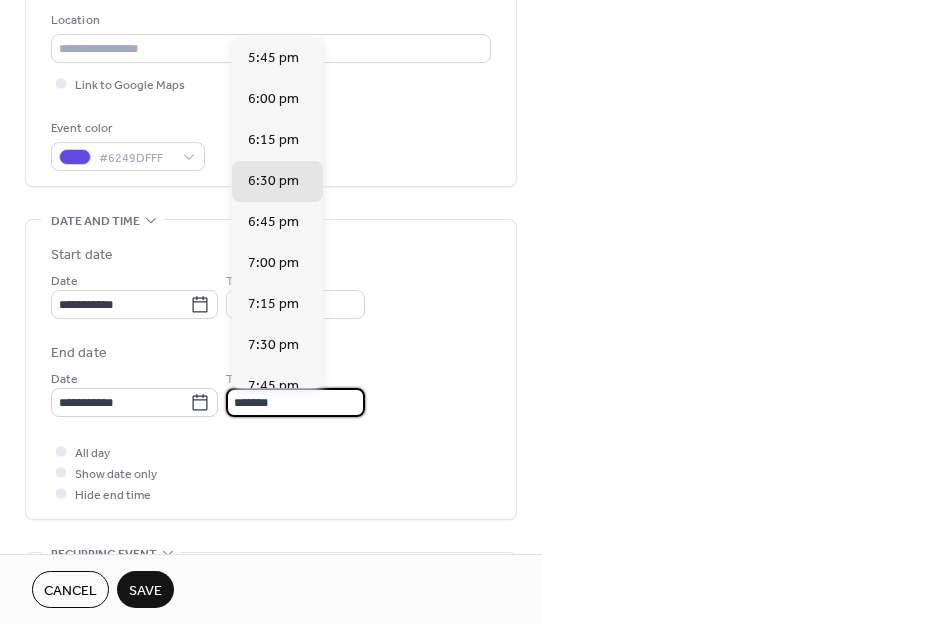 click on "*******" at bounding box center [295, 402] 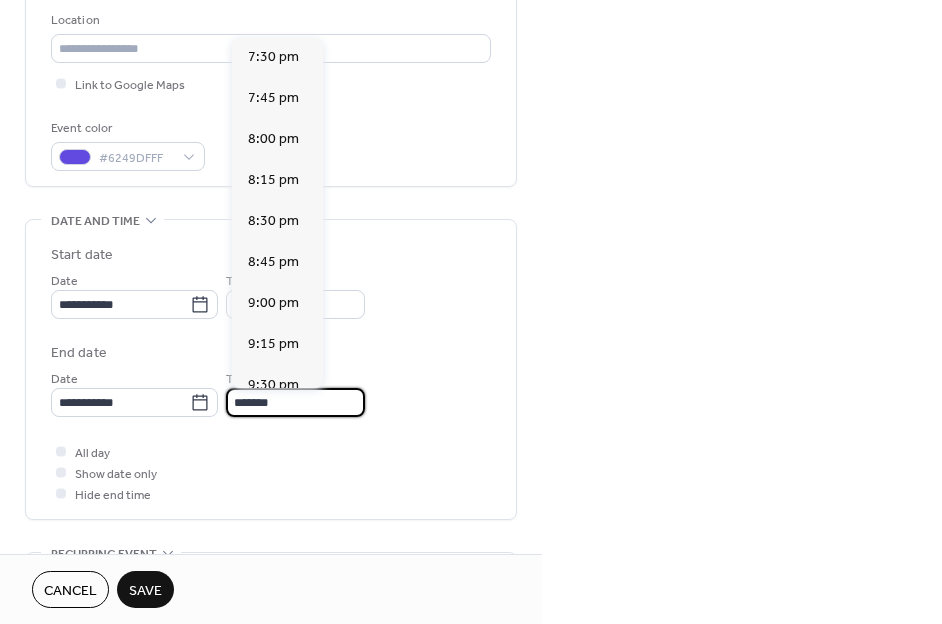 scroll, scrollTop: 324, scrollLeft: 0, axis: vertical 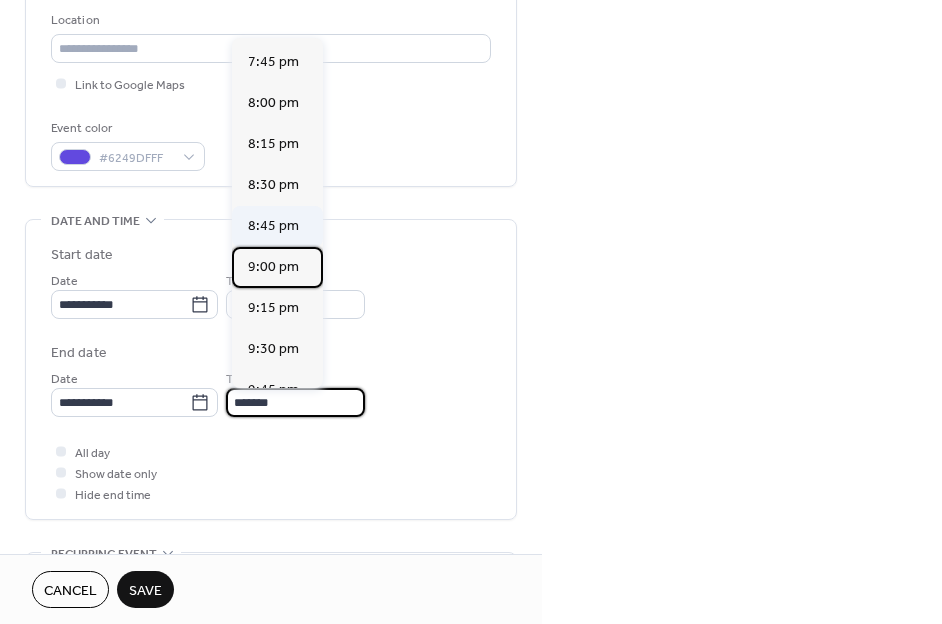 click on "9:00 pm" at bounding box center [273, 267] 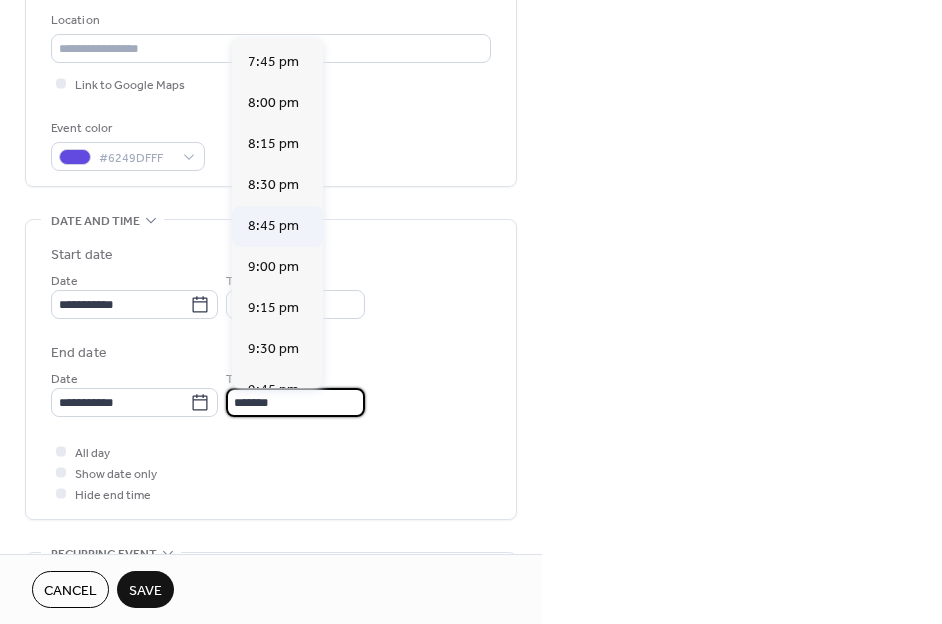 type on "*******" 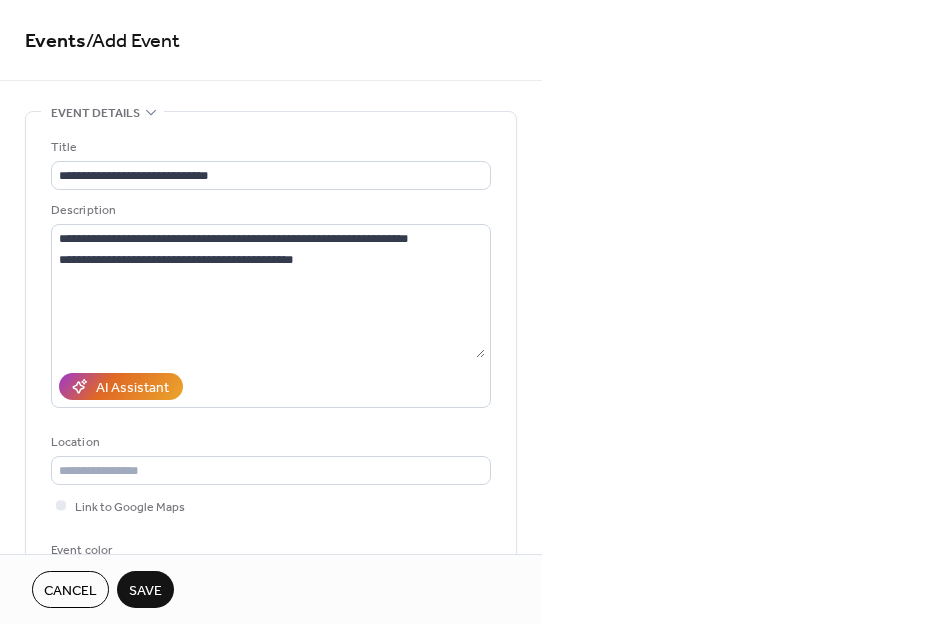 scroll, scrollTop: 22, scrollLeft: 0, axis: vertical 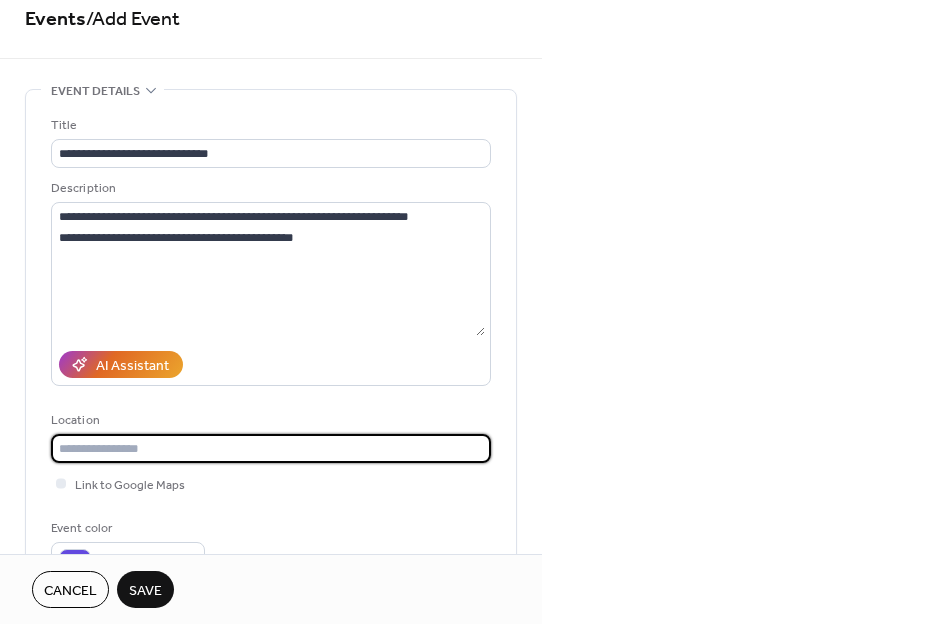 click at bounding box center [271, 448] 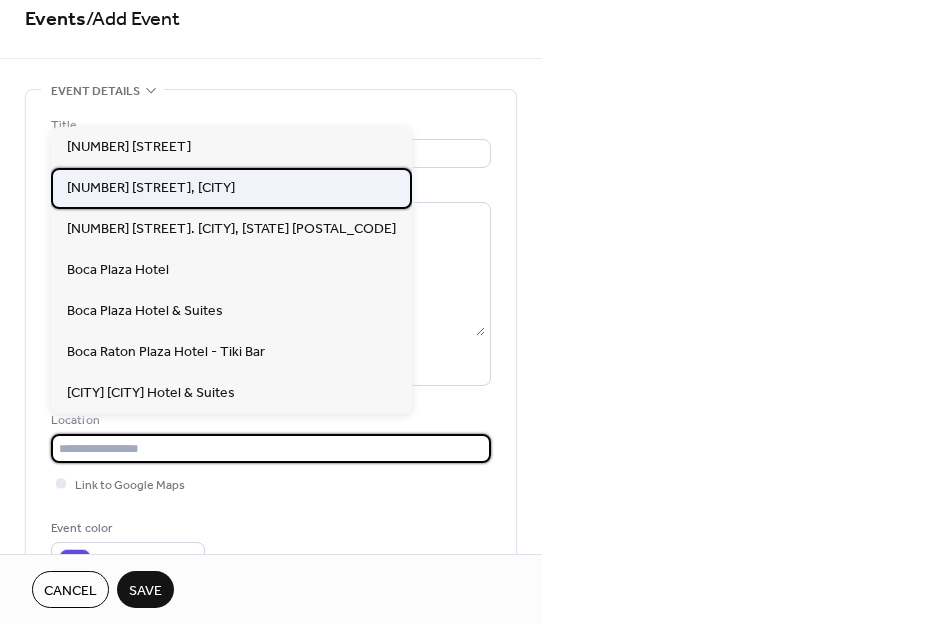click on "[NUMBER] [STREET], [CITY]" at bounding box center (151, 187) 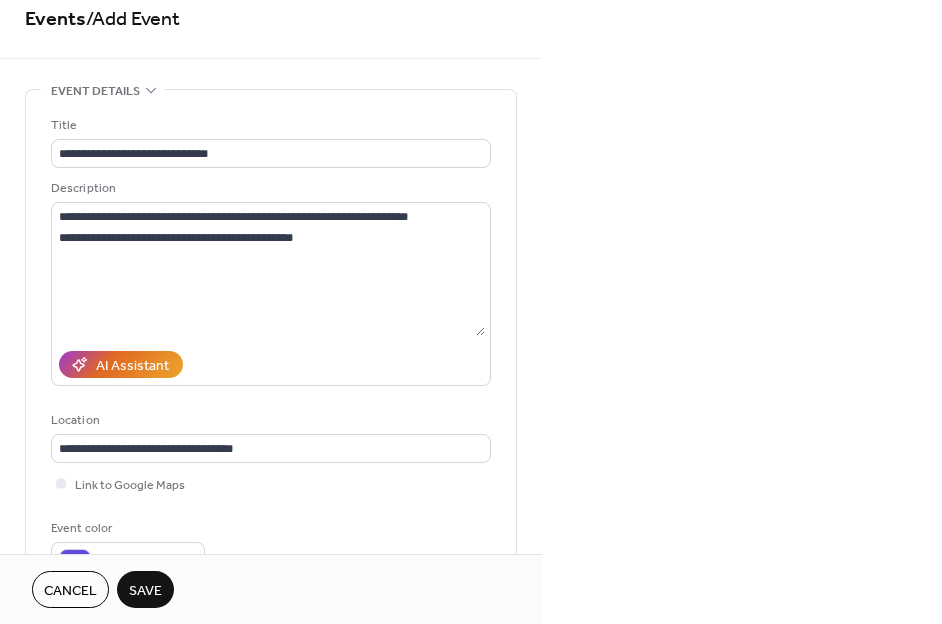 type on "**********" 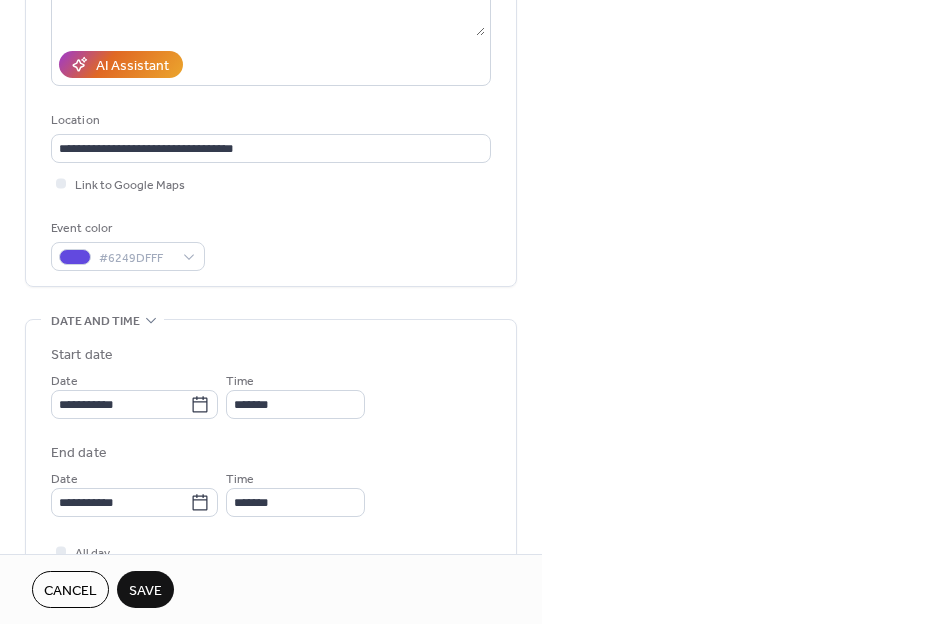 scroll, scrollTop: 330, scrollLeft: 0, axis: vertical 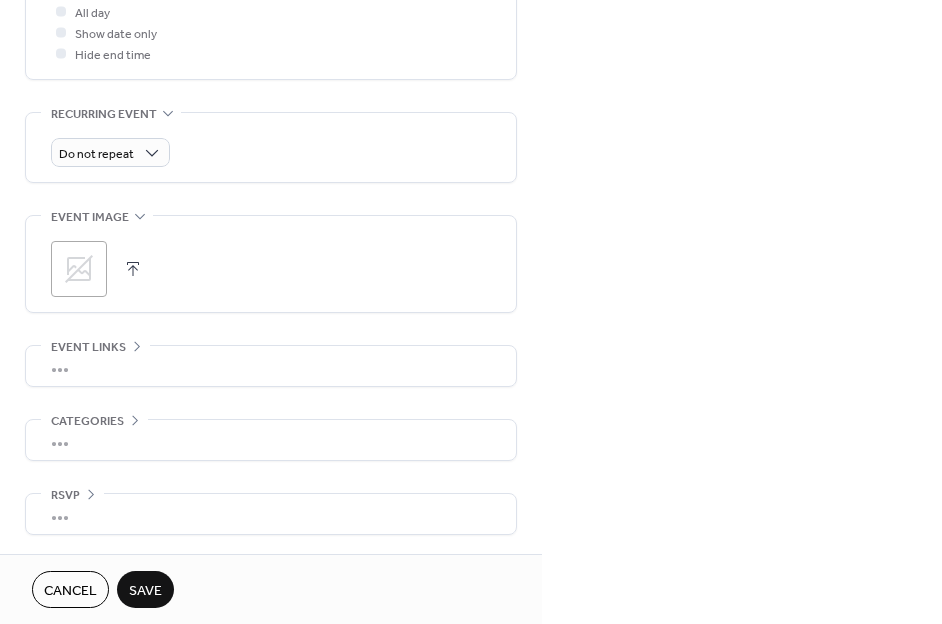 click on "Save" at bounding box center [145, 591] 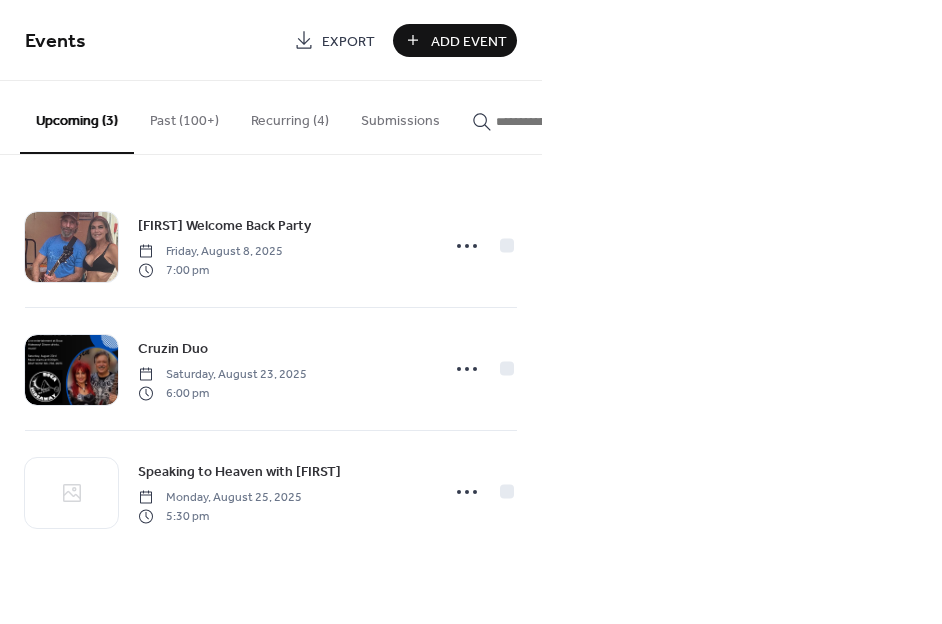 click on "Add Event" at bounding box center [469, 41] 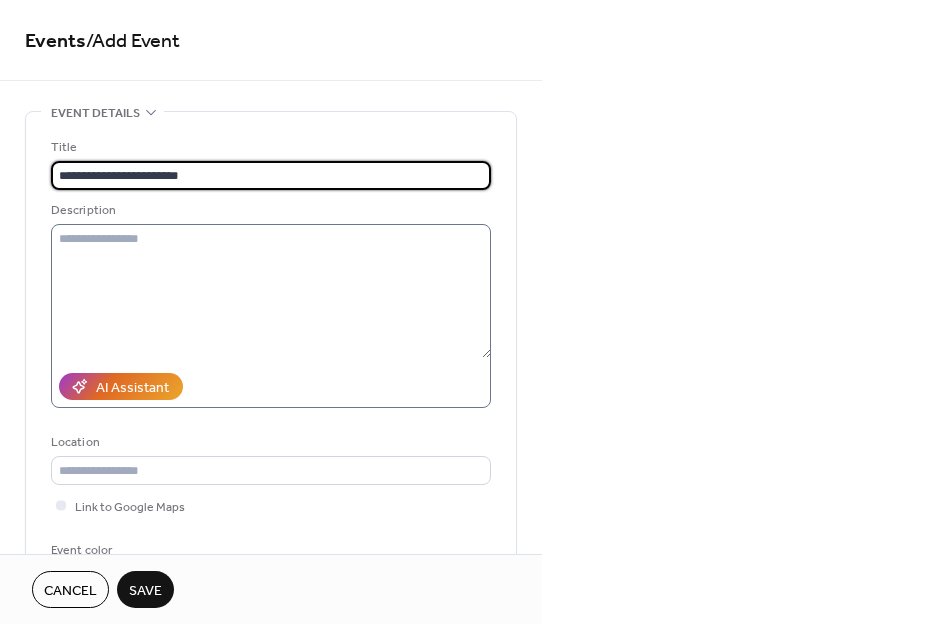 type on "**********" 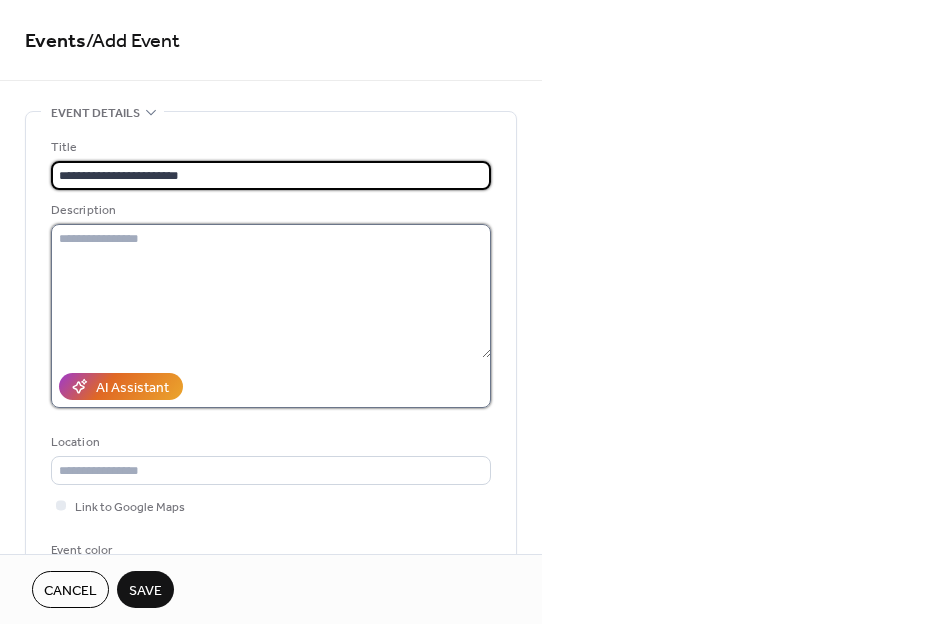 click at bounding box center (271, 291) 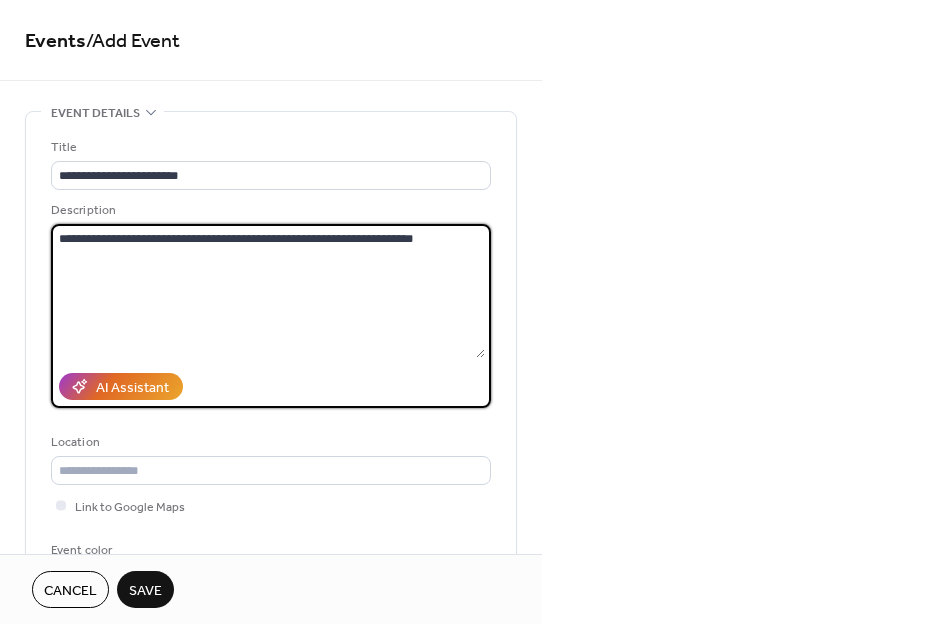 click on "**********" at bounding box center (268, 291) 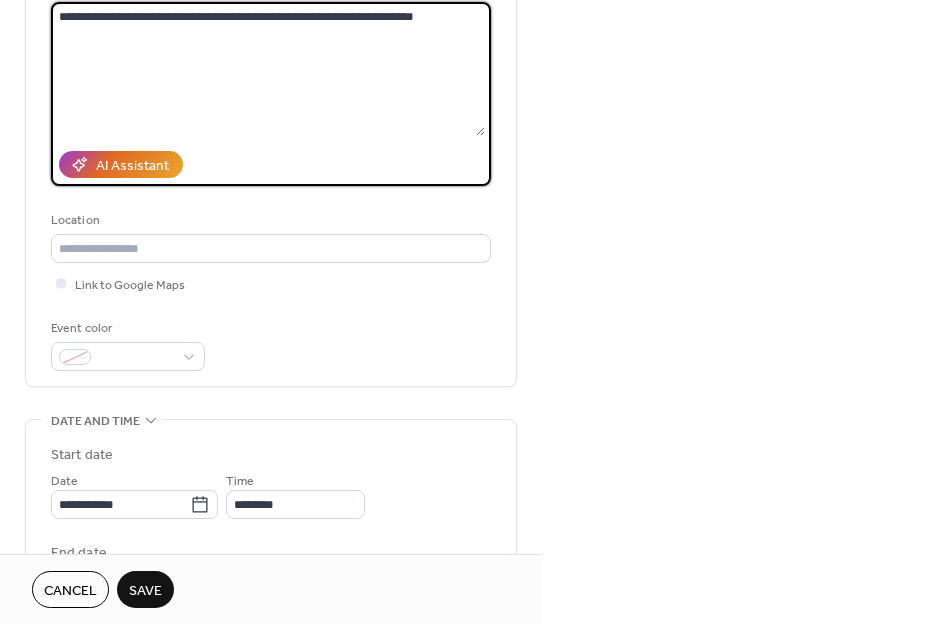 scroll, scrollTop: 228, scrollLeft: 0, axis: vertical 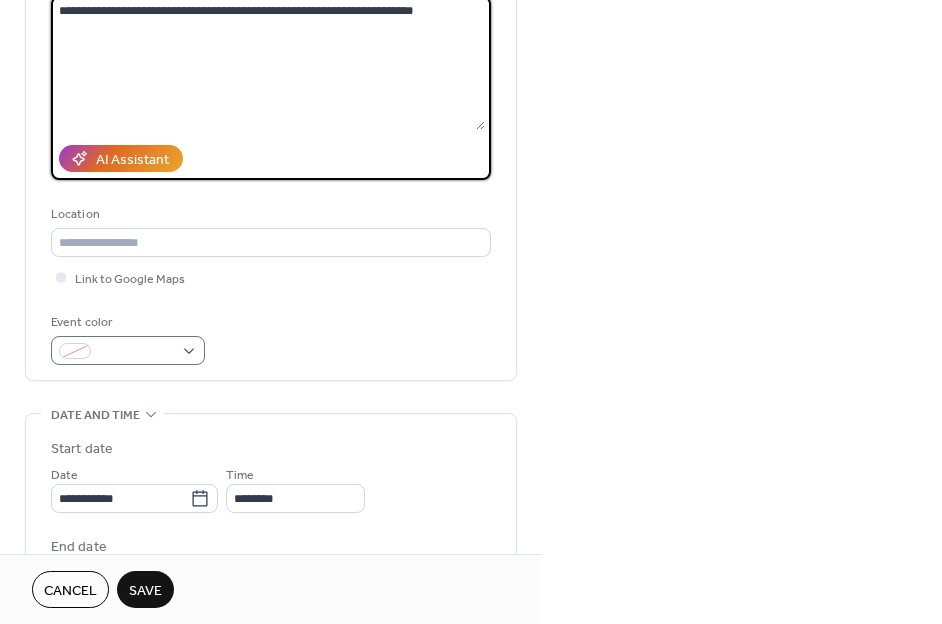 type on "**********" 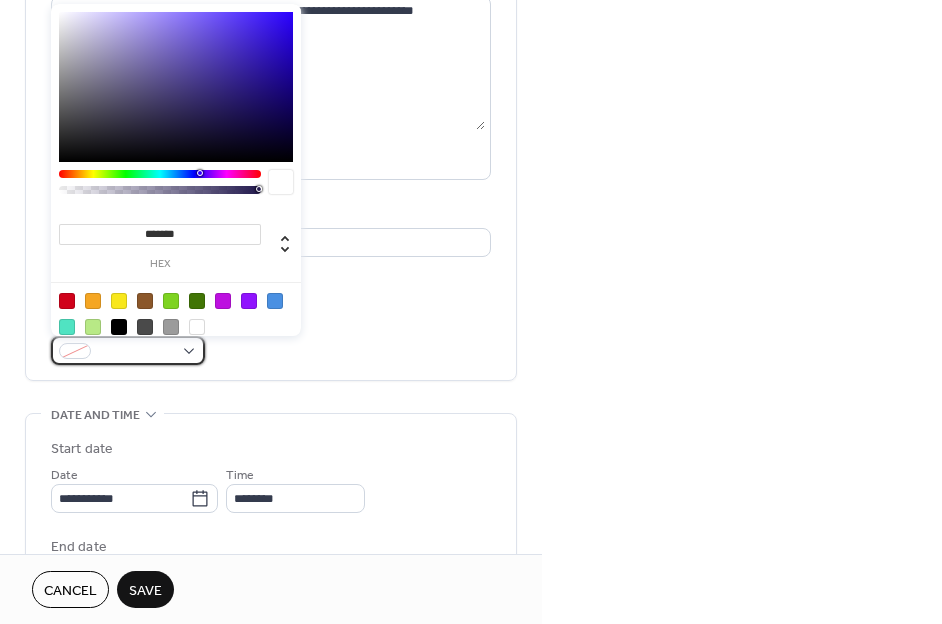 click at bounding box center [136, 352] 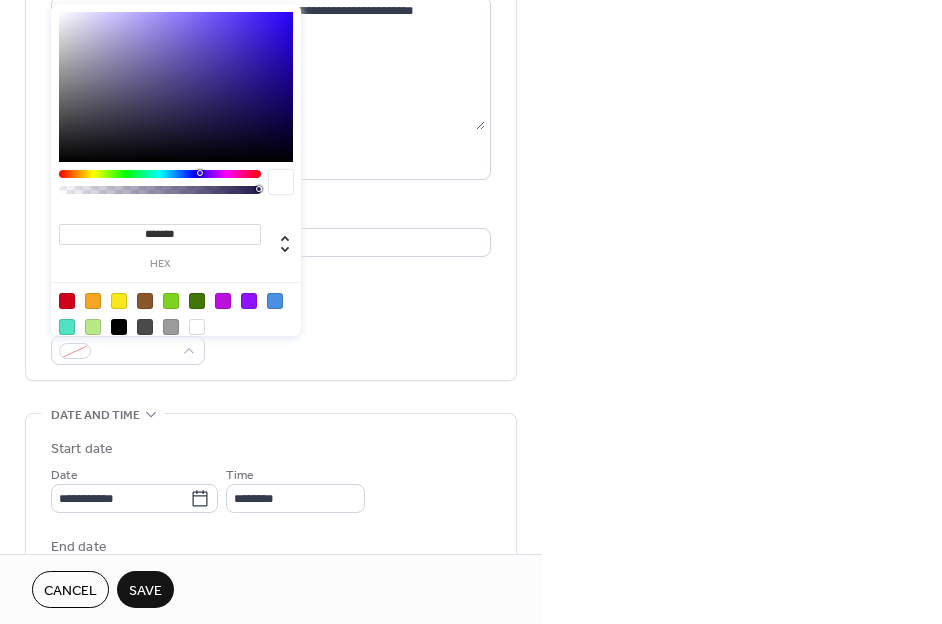 click at bounding box center (119, 301) 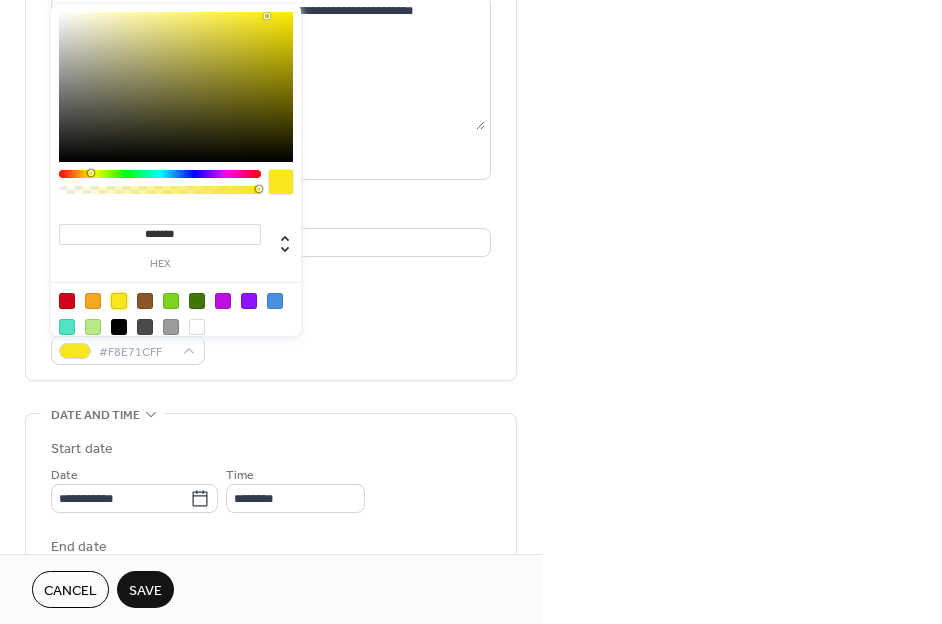 click on "**********" at bounding box center (271, 132) 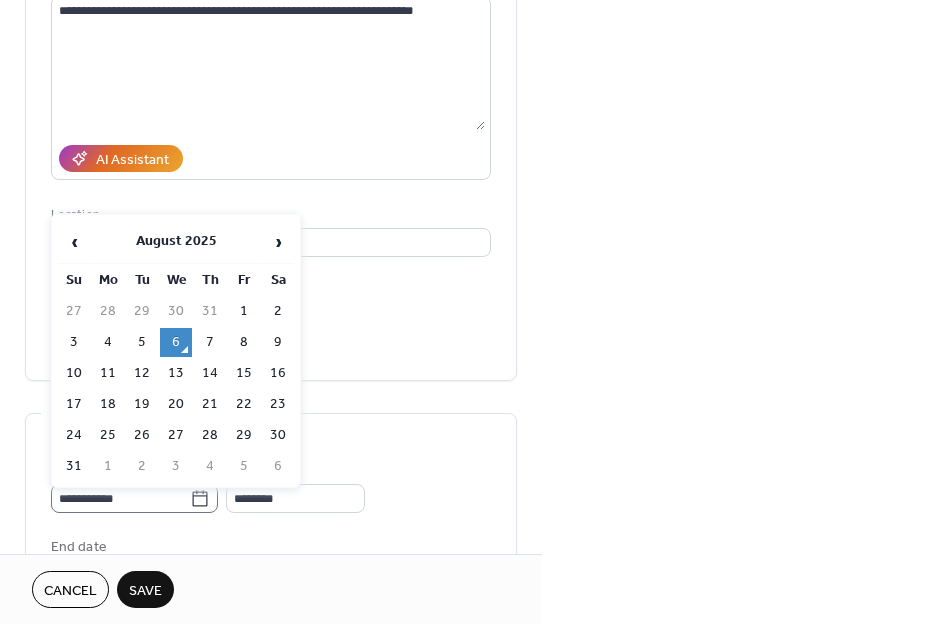 click 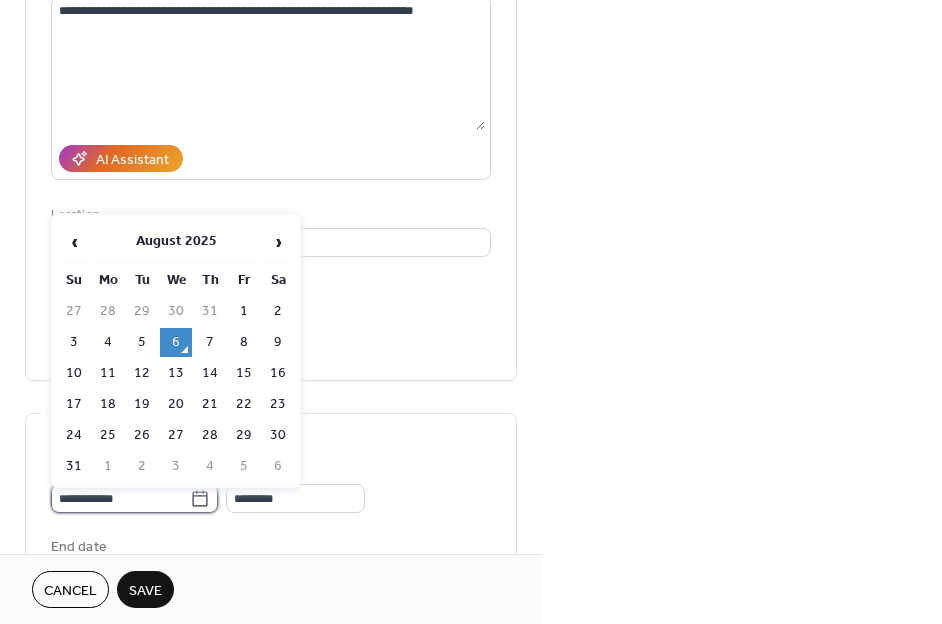click on "**********" at bounding box center [120, 498] 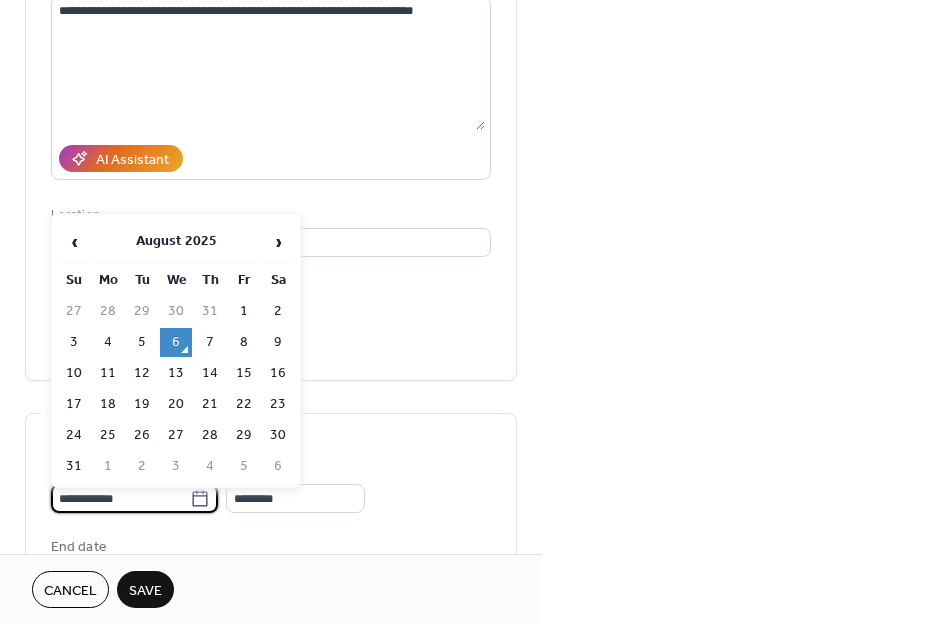 click 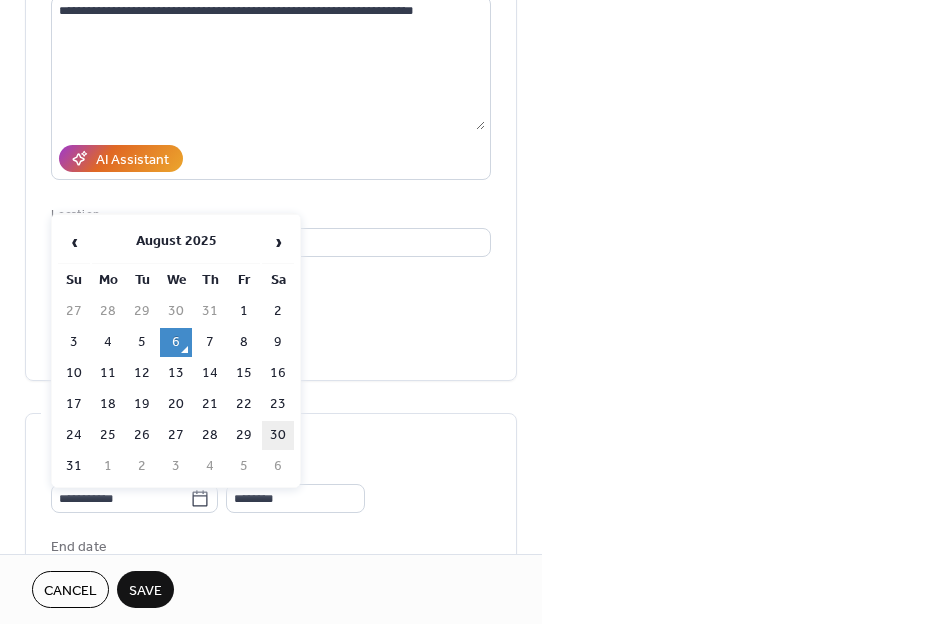 click on "30" at bounding box center [278, 435] 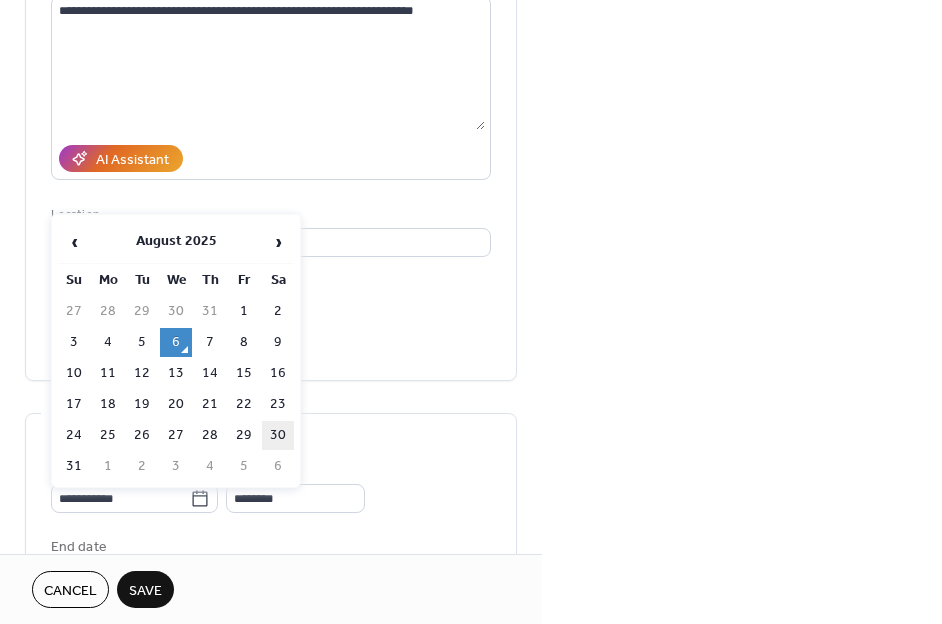 type on "**********" 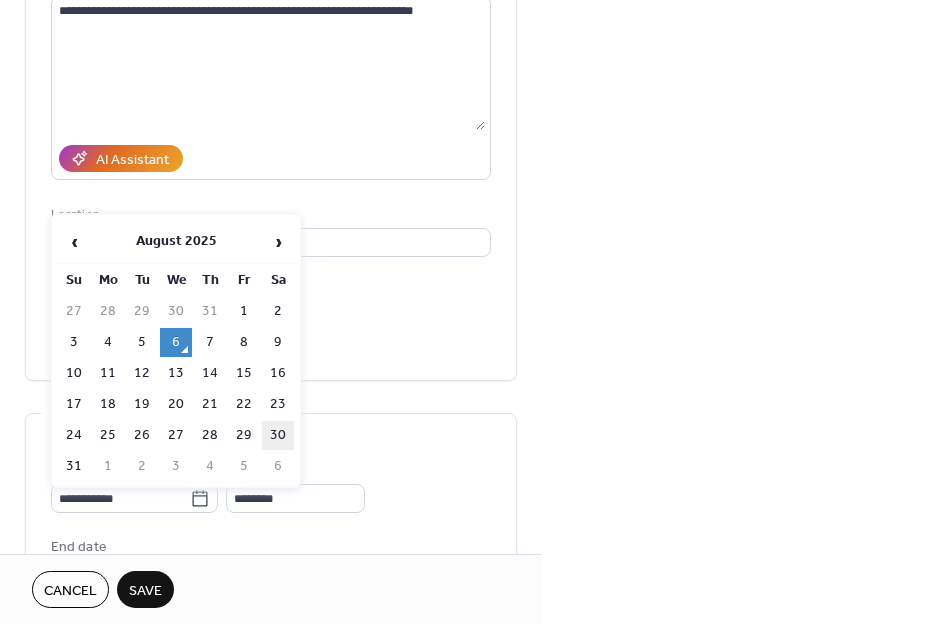 type on "**********" 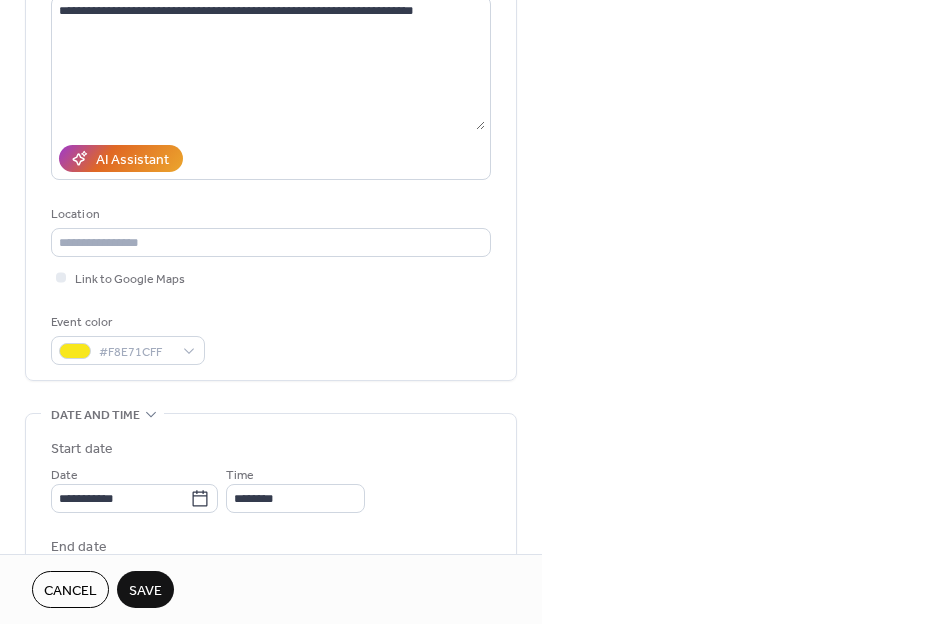 scroll, scrollTop: 327, scrollLeft: 0, axis: vertical 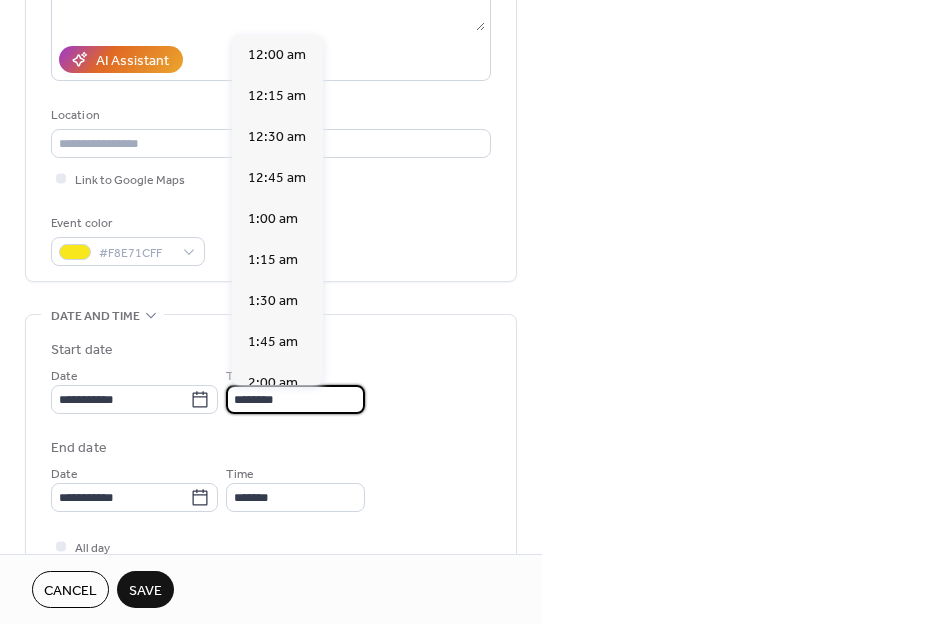 click on "********" at bounding box center [295, 399] 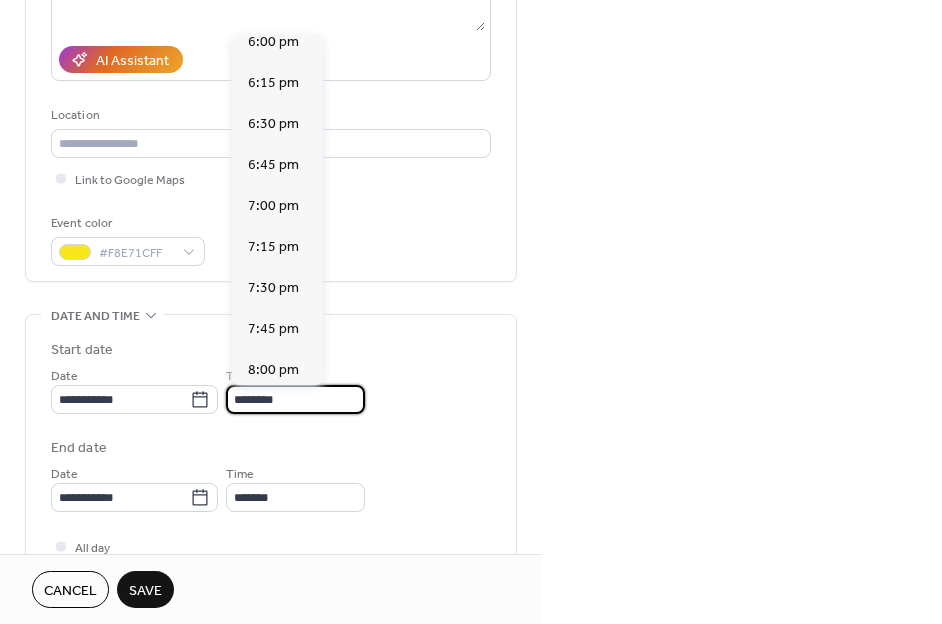 scroll, scrollTop: 2984, scrollLeft: 0, axis: vertical 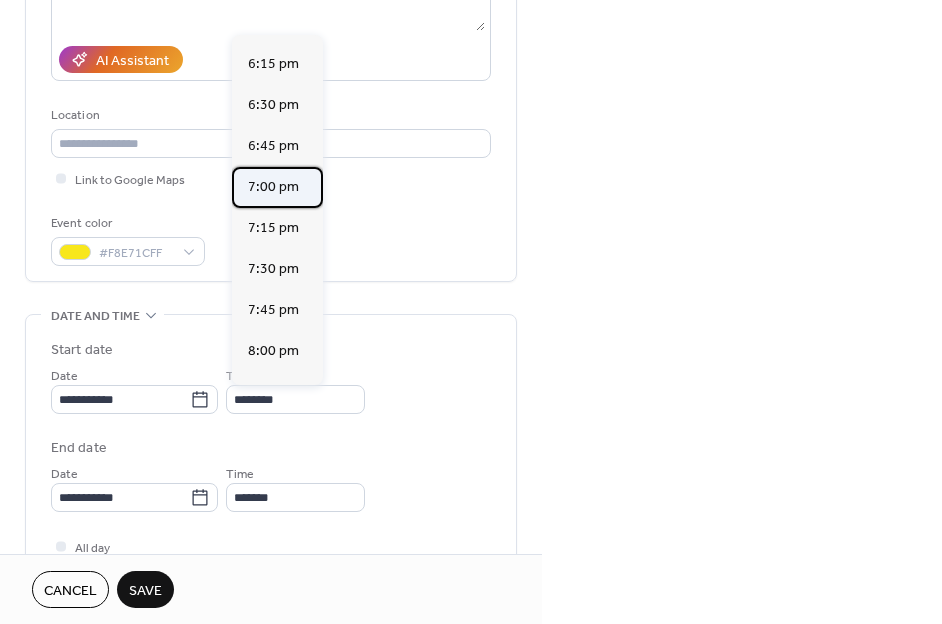 click on "7:00 pm" at bounding box center (273, 187) 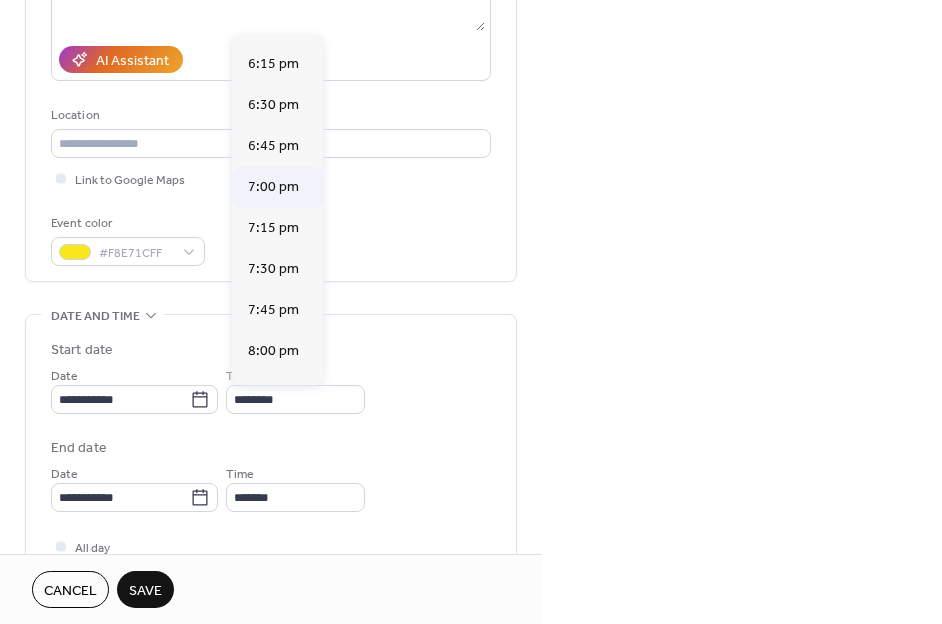 type on "*******" 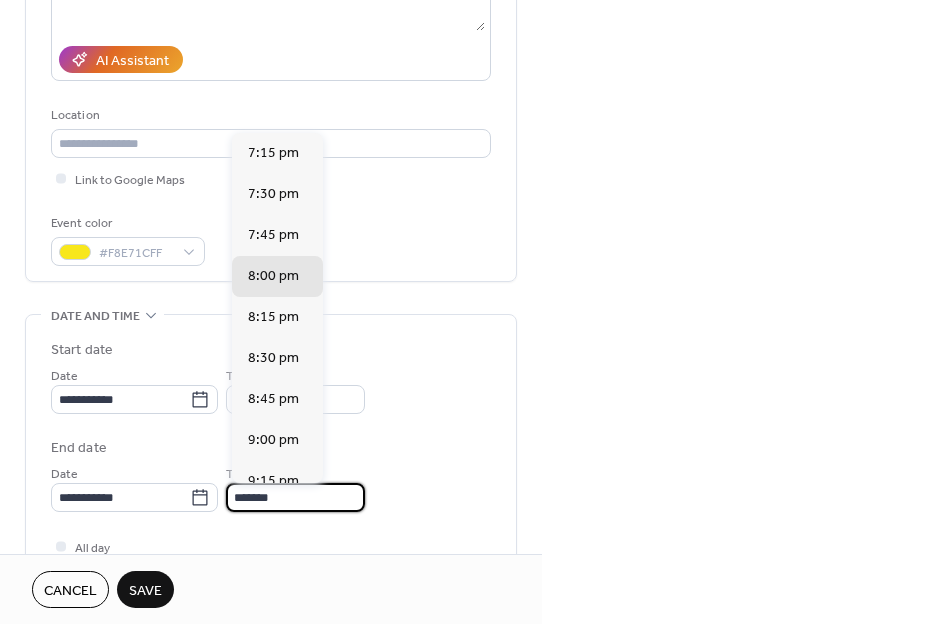 click on "*******" at bounding box center (295, 497) 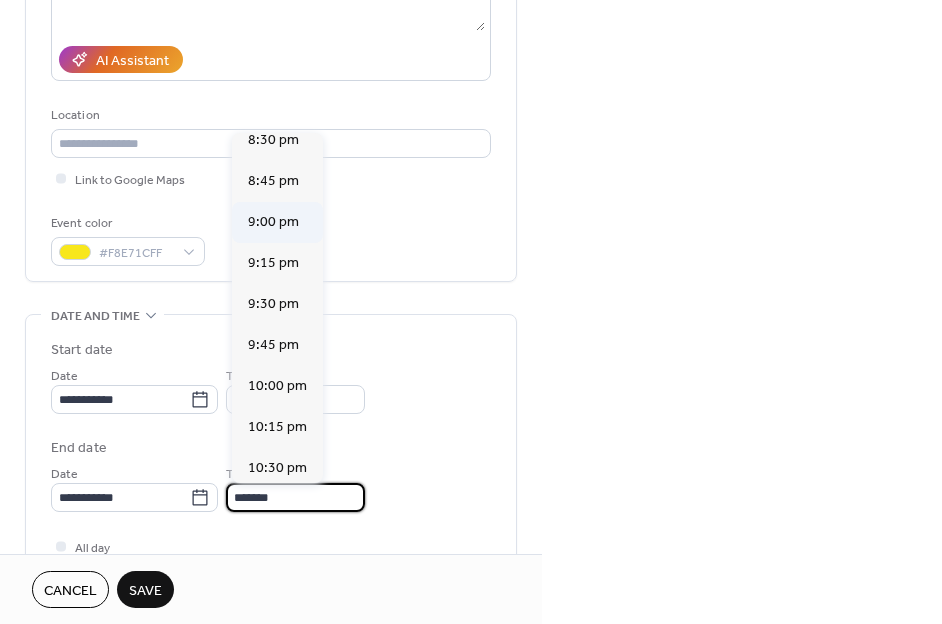 scroll, scrollTop: 223, scrollLeft: 0, axis: vertical 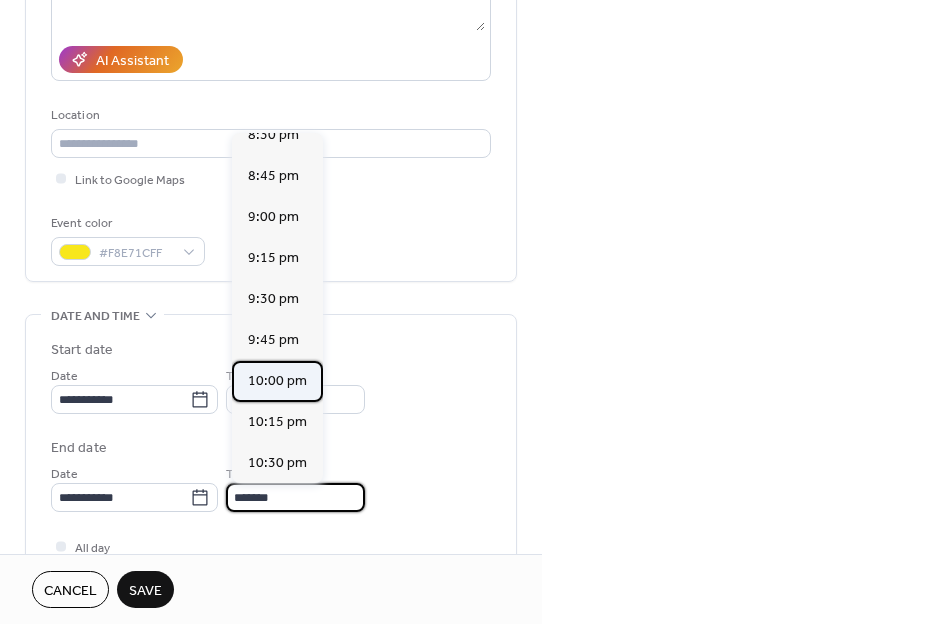 click on "10:00 pm" at bounding box center (277, 381) 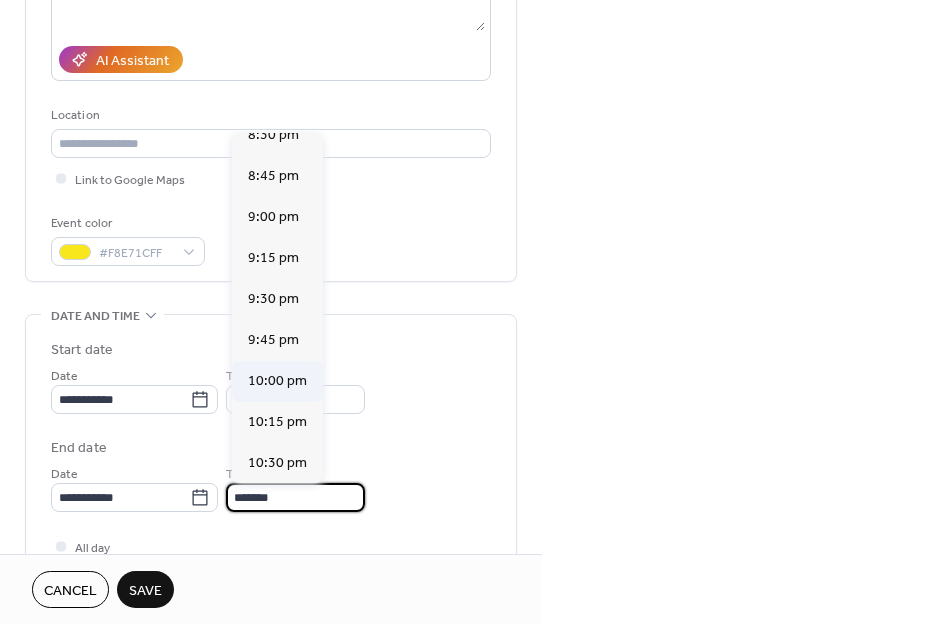 type on "********" 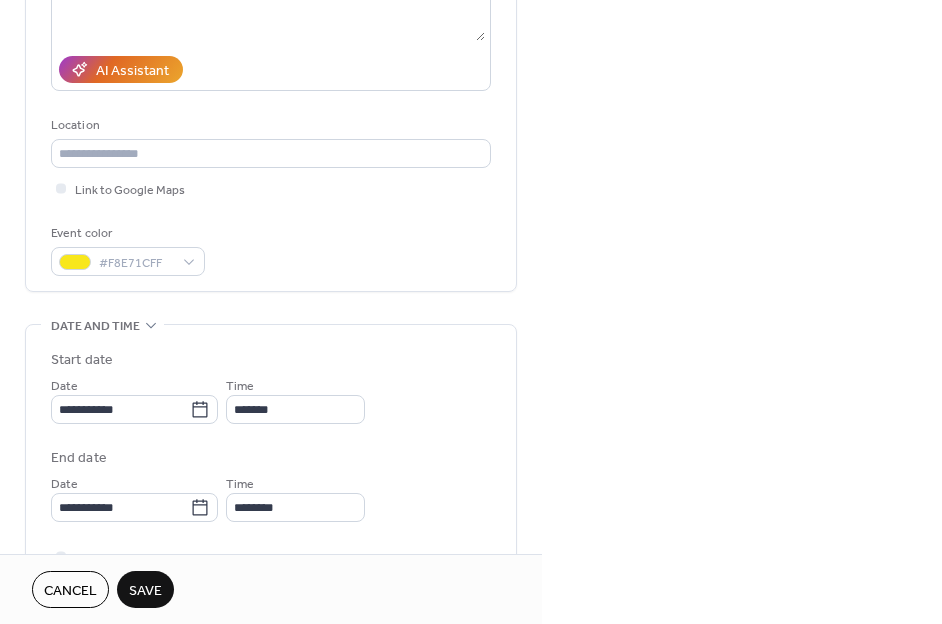 scroll, scrollTop: 427, scrollLeft: 0, axis: vertical 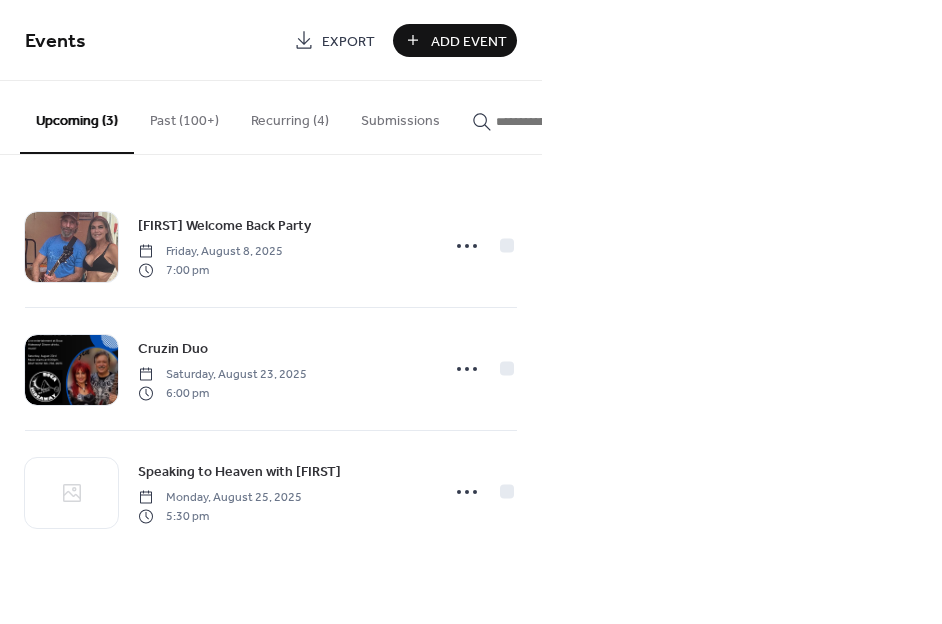 click on "Add Event" at bounding box center [469, 41] 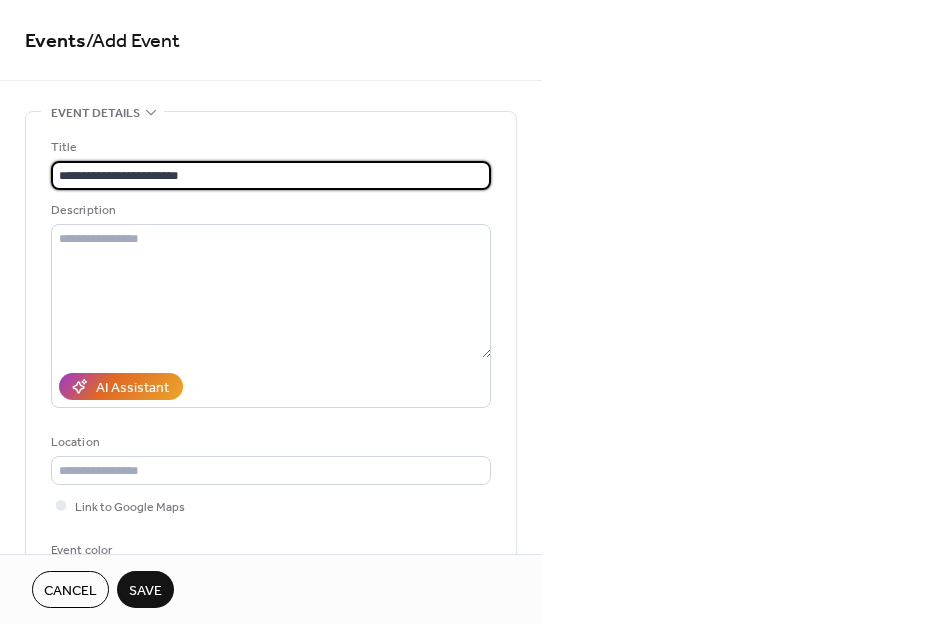 type on "**********" 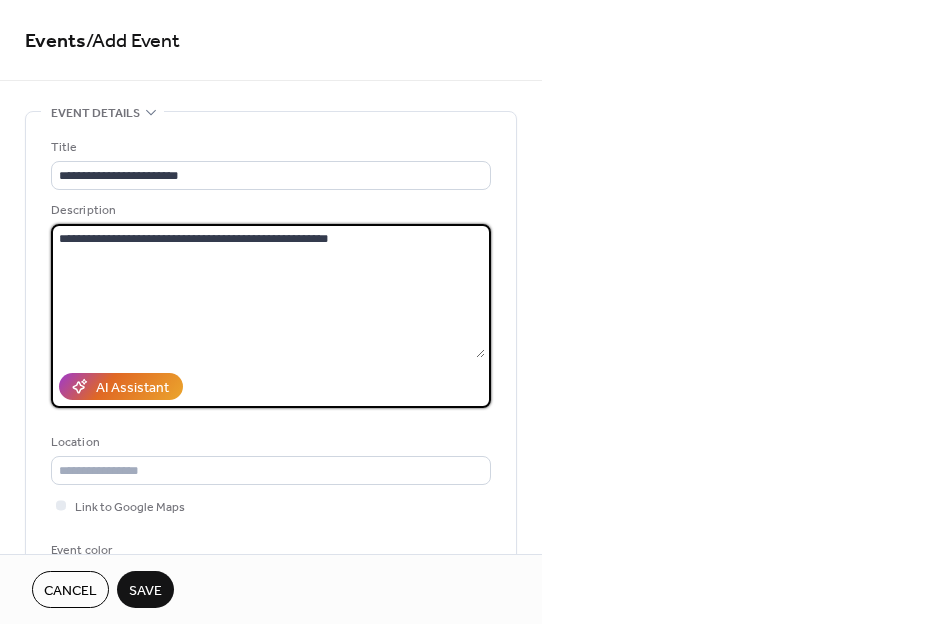 scroll, scrollTop: 215, scrollLeft: 0, axis: vertical 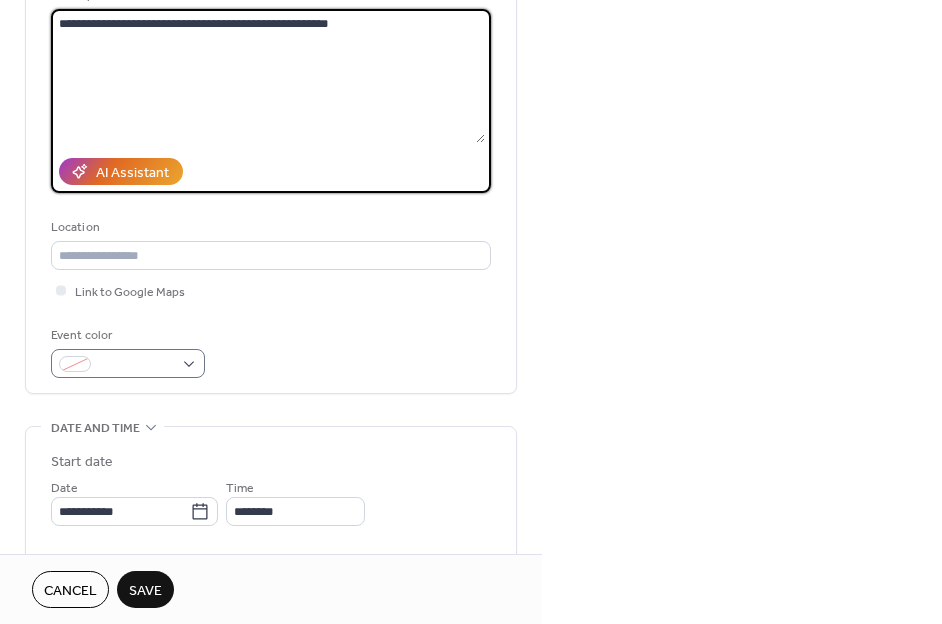 type on "**********" 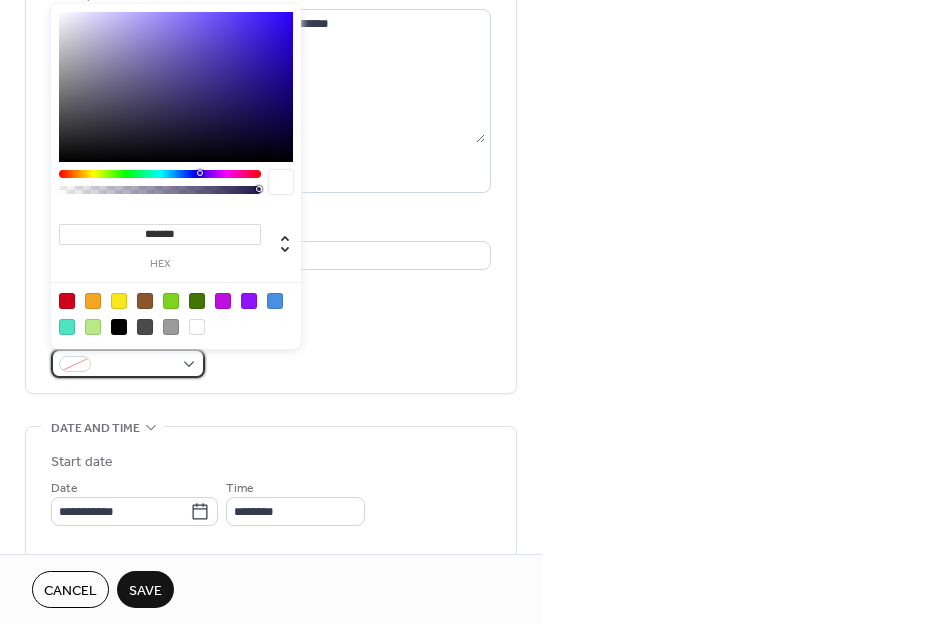 click at bounding box center (136, 365) 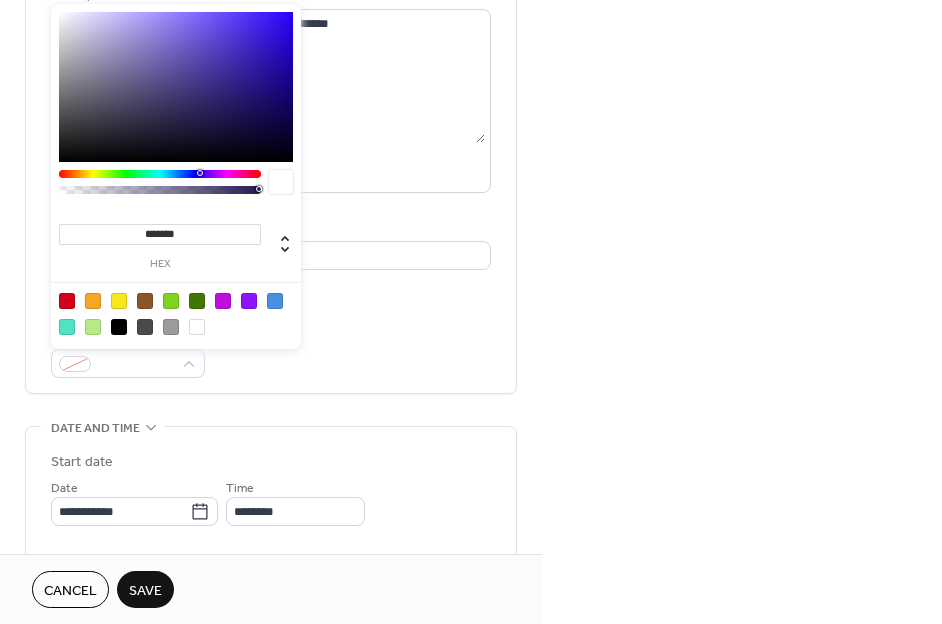 click at bounding box center [176, 313] 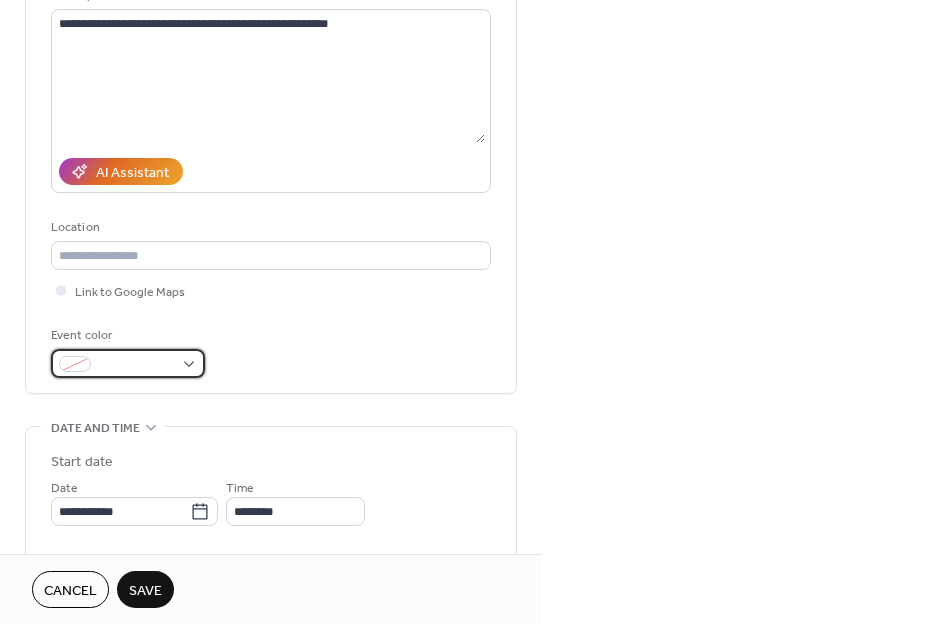 click at bounding box center (136, 365) 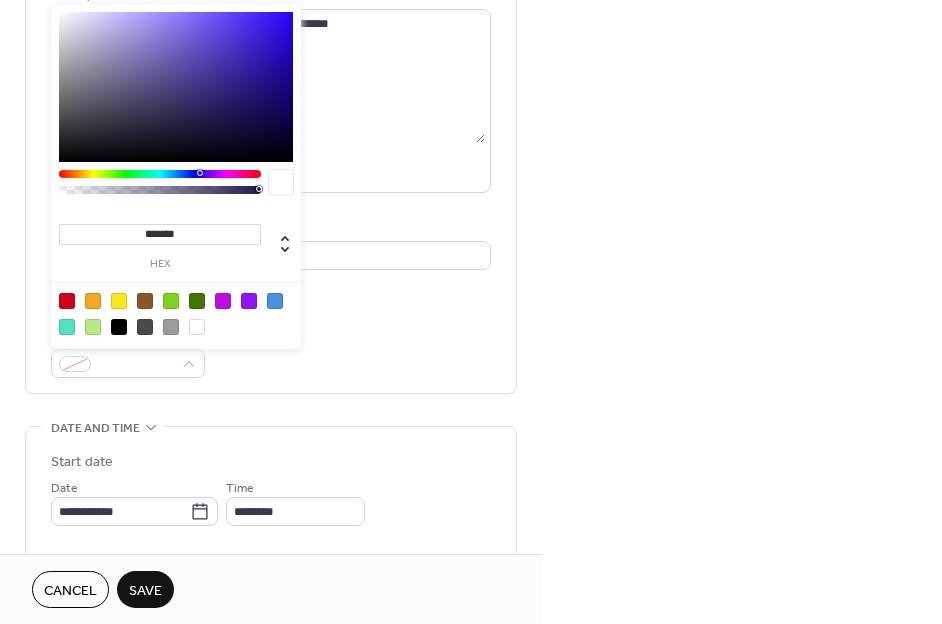 click at bounding box center (119, 301) 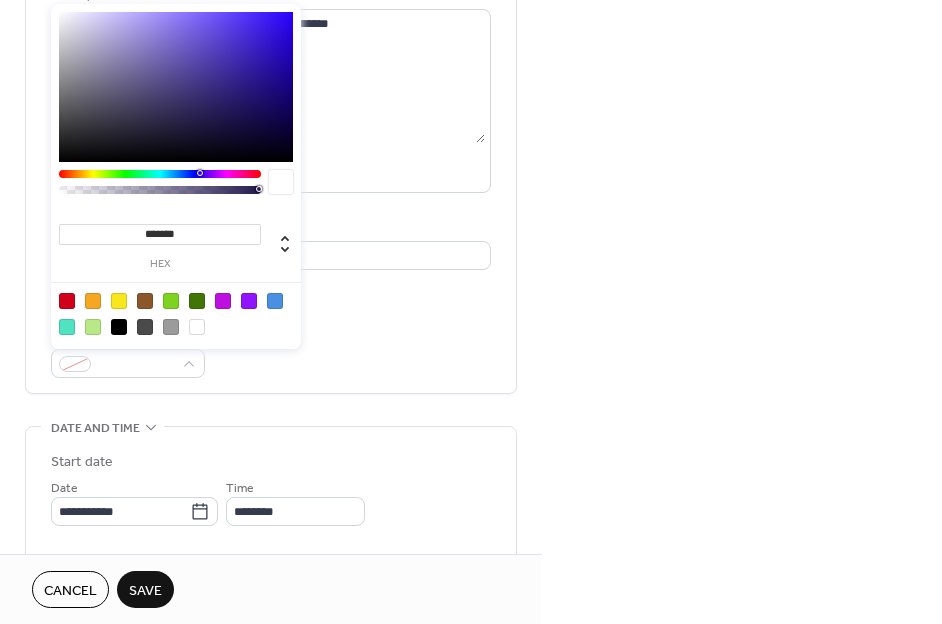 type on "*******" 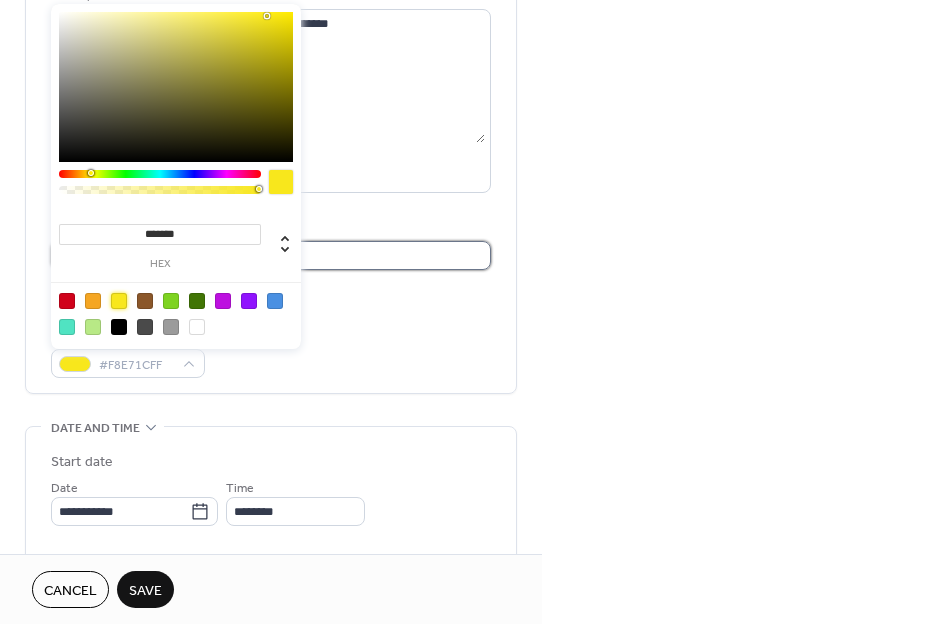 click at bounding box center [271, 255] 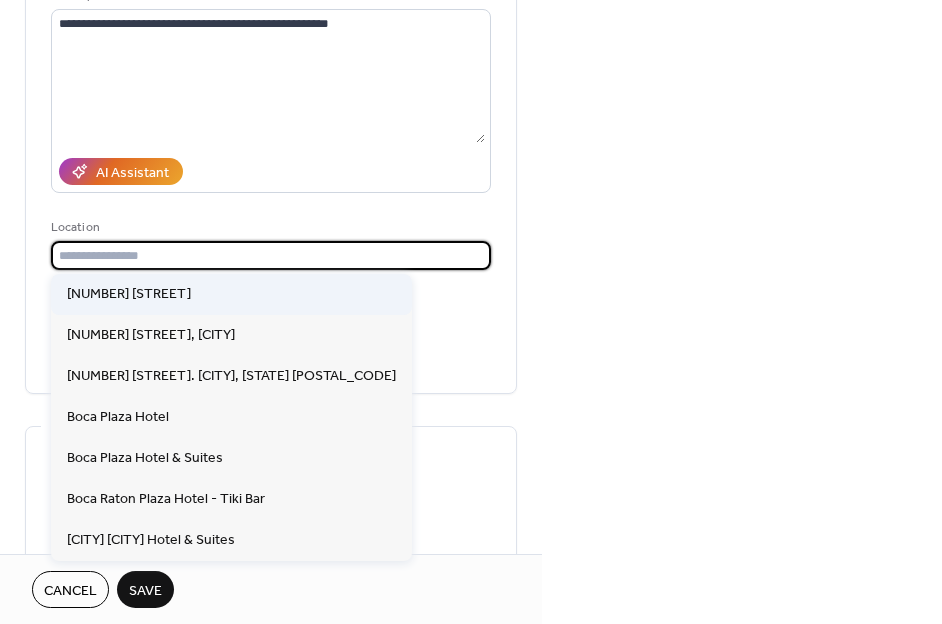 click at bounding box center [271, 255] 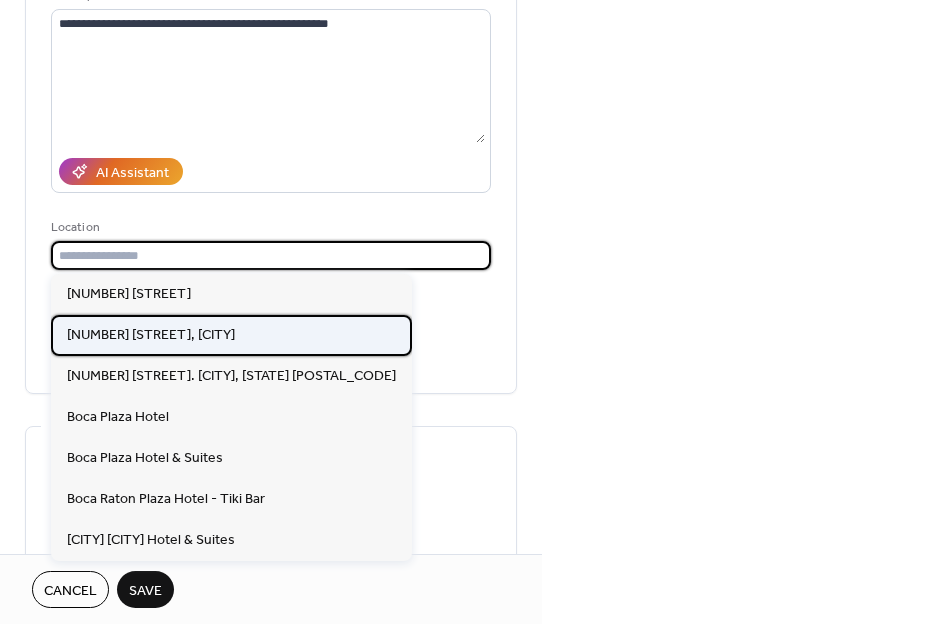 click on "[NUMBER] [STREET], [CITY]" at bounding box center (151, 335) 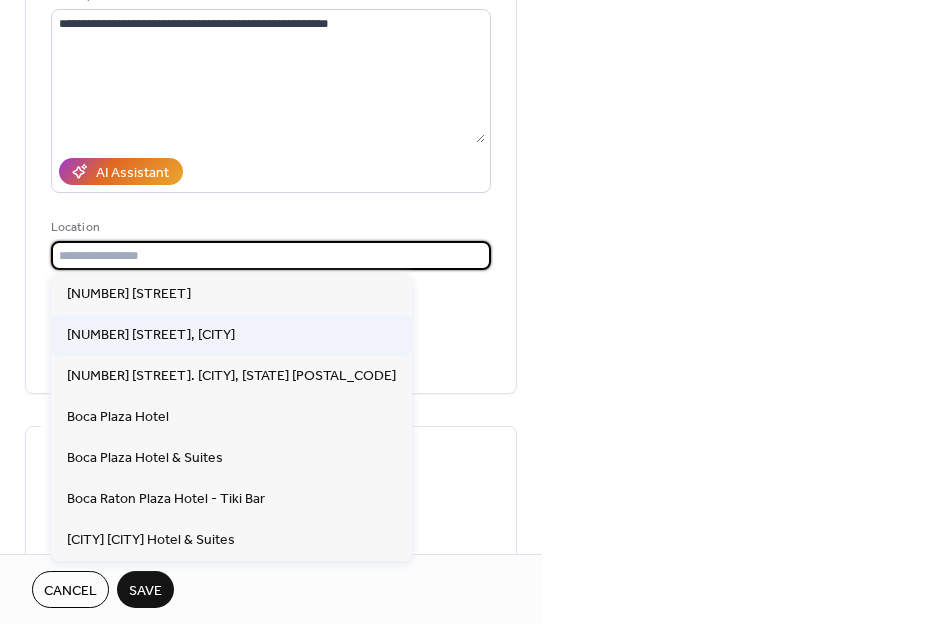 type on "**********" 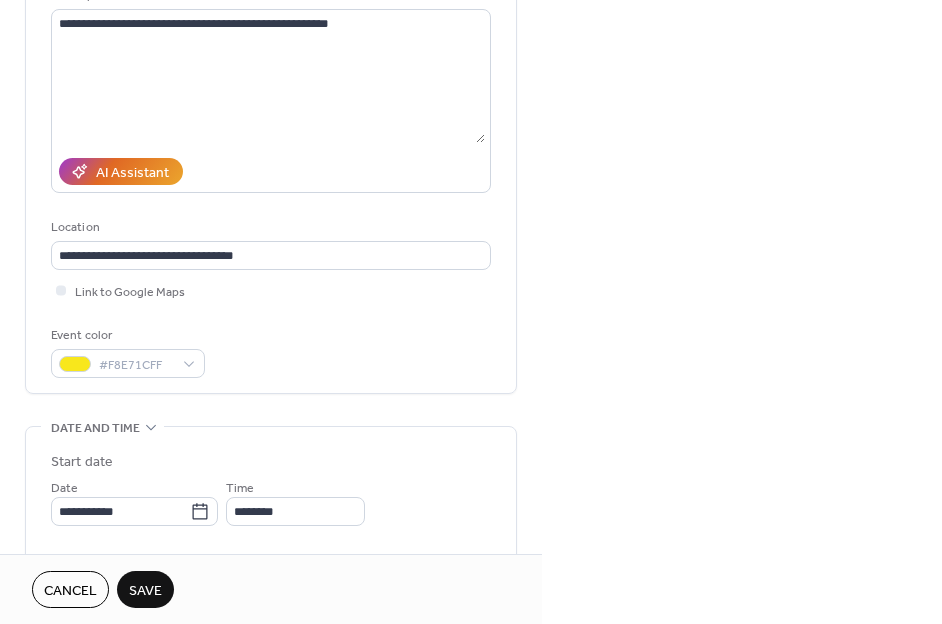 click 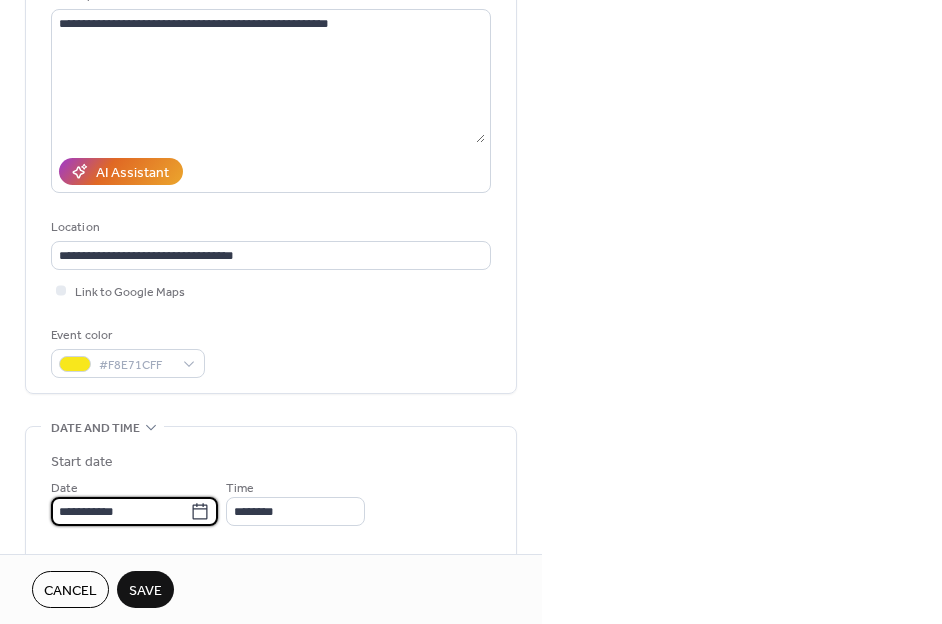 click on "**********" at bounding box center (120, 511) 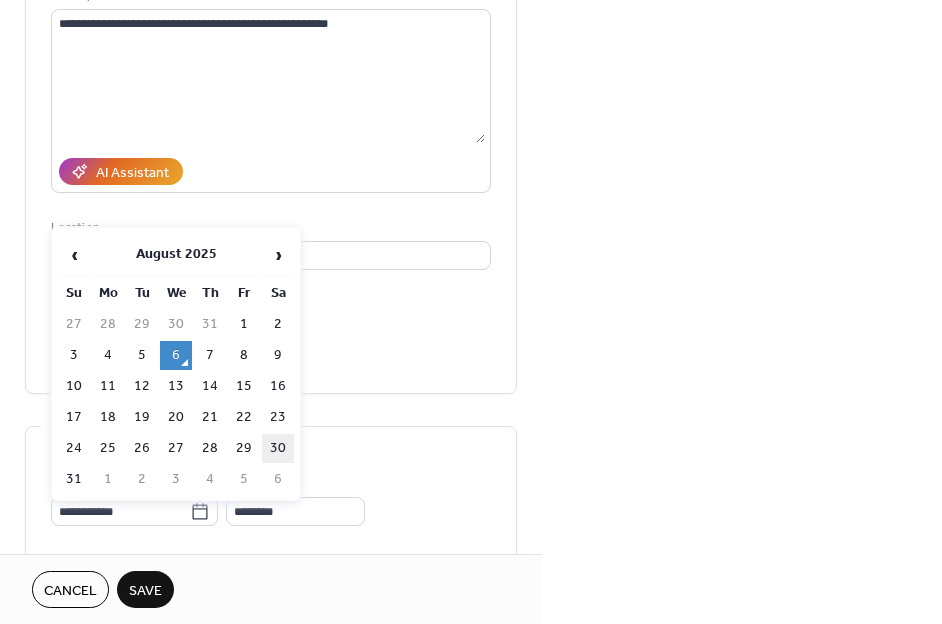 click on "30" at bounding box center (278, 448) 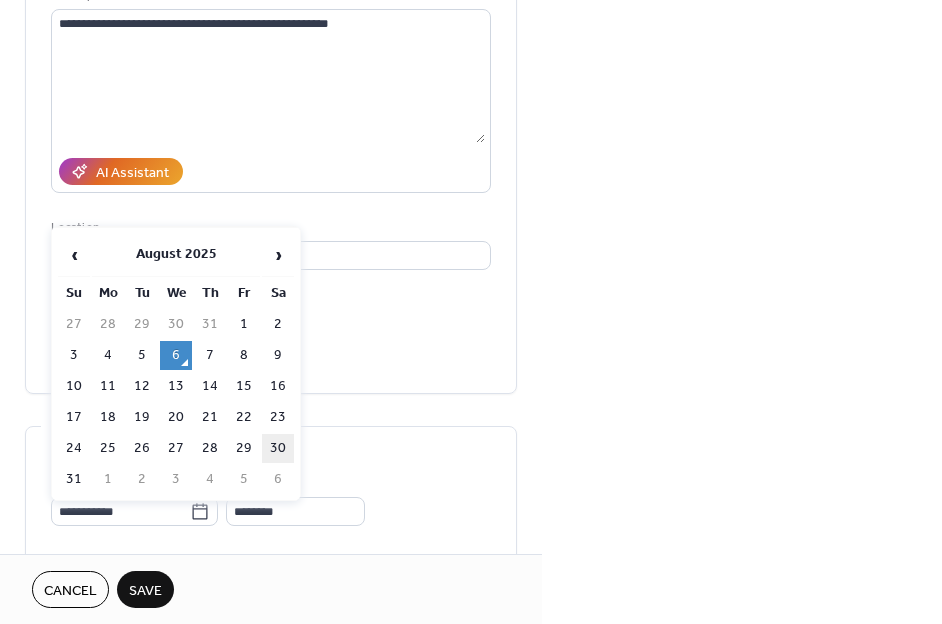 type on "**********" 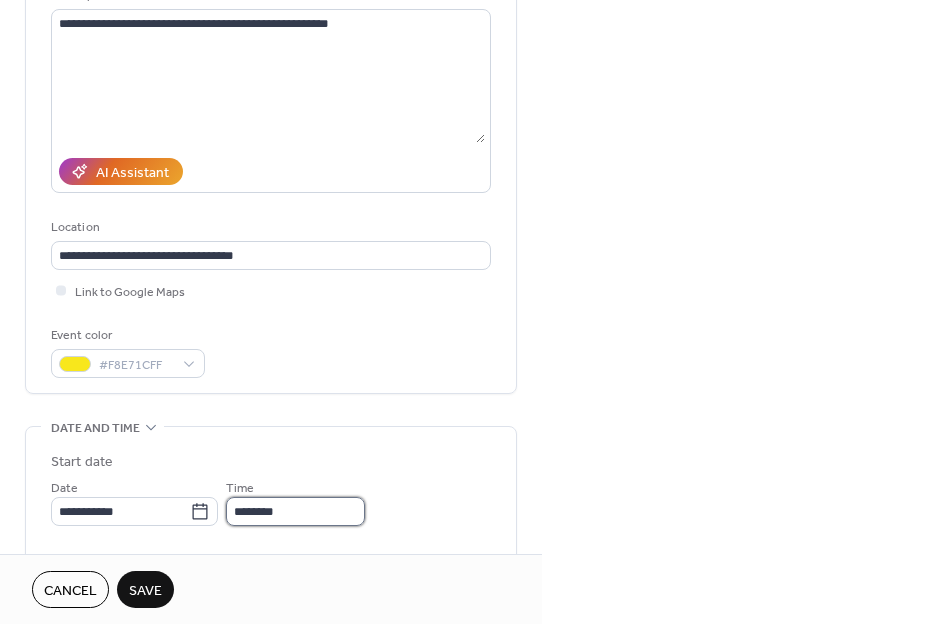 click on "********" at bounding box center [295, 511] 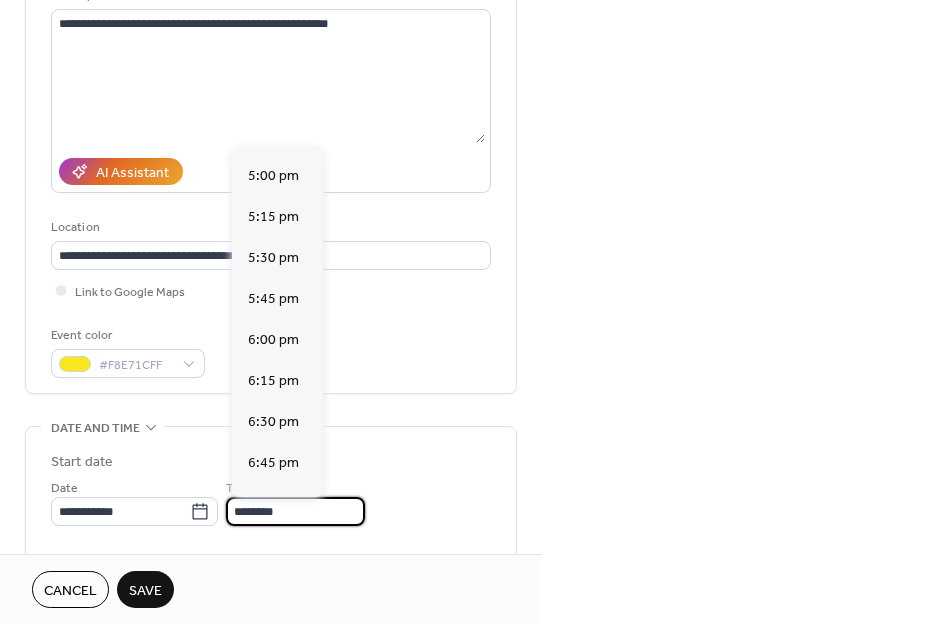 scroll, scrollTop: 2786, scrollLeft: 0, axis: vertical 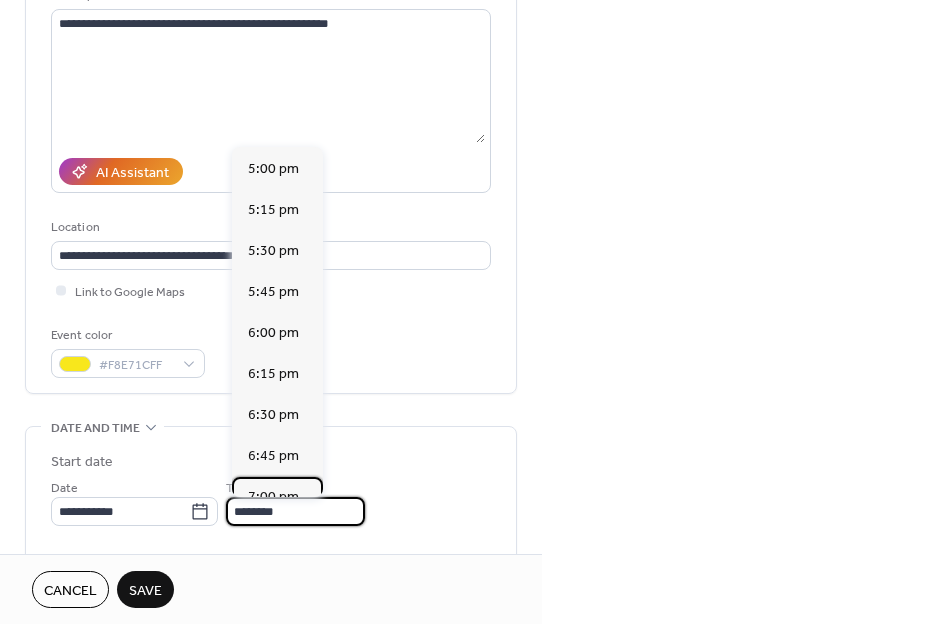 click on "7:00 pm" at bounding box center [273, 497] 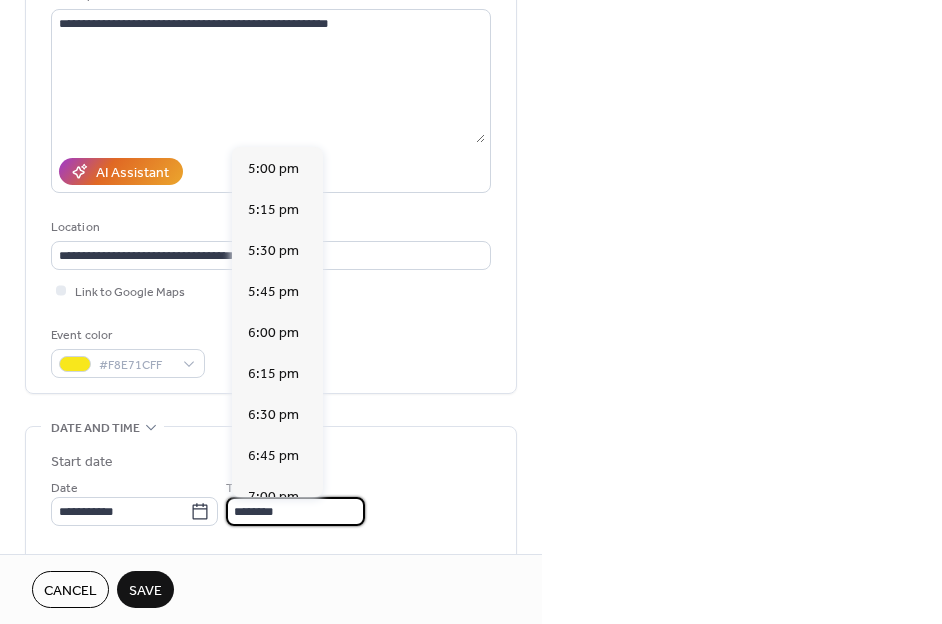 type on "*******" 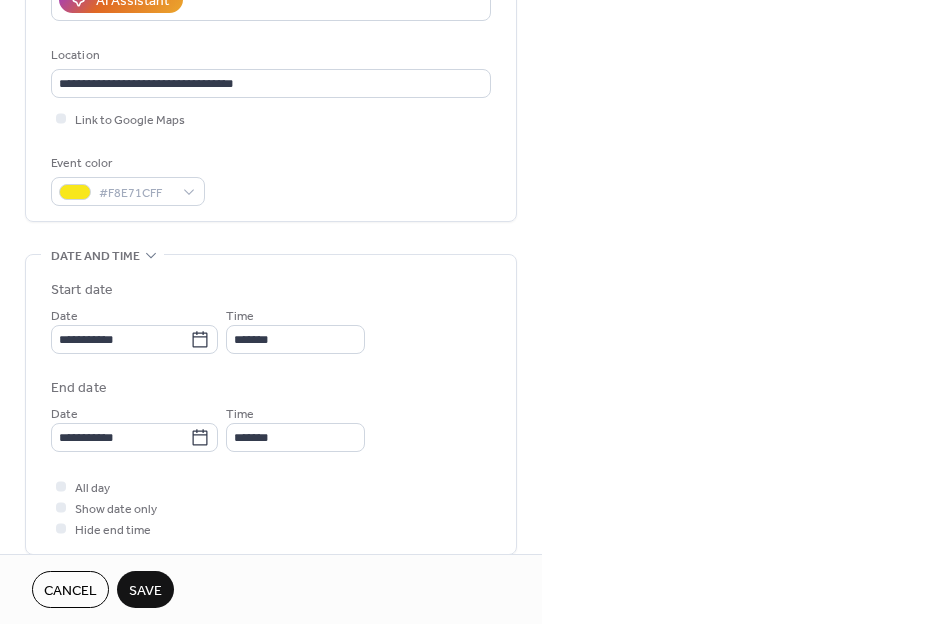 scroll, scrollTop: 392, scrollLeft: 0, axis: vertical 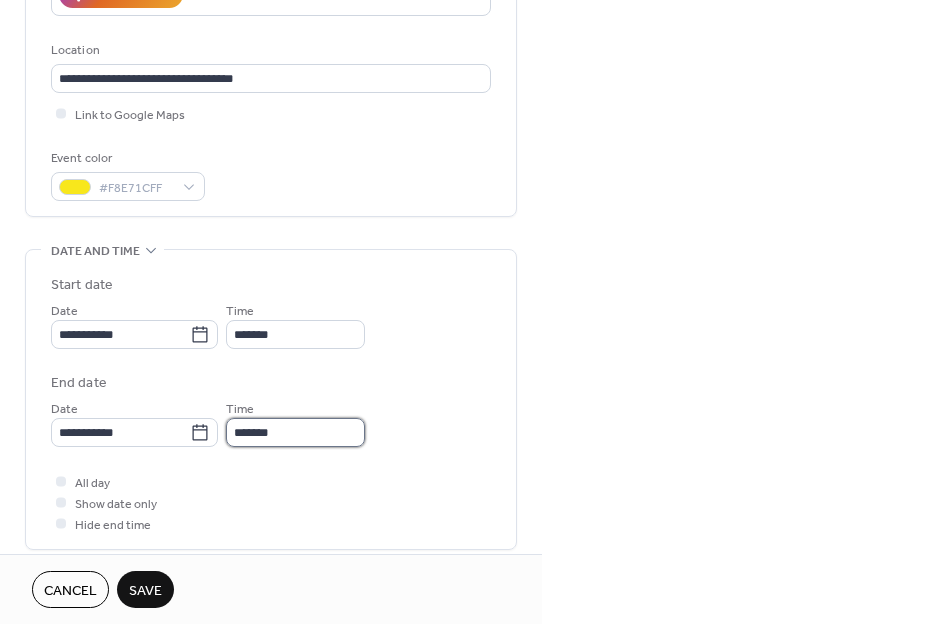 click on "*******" at bounding box center (295, 432) 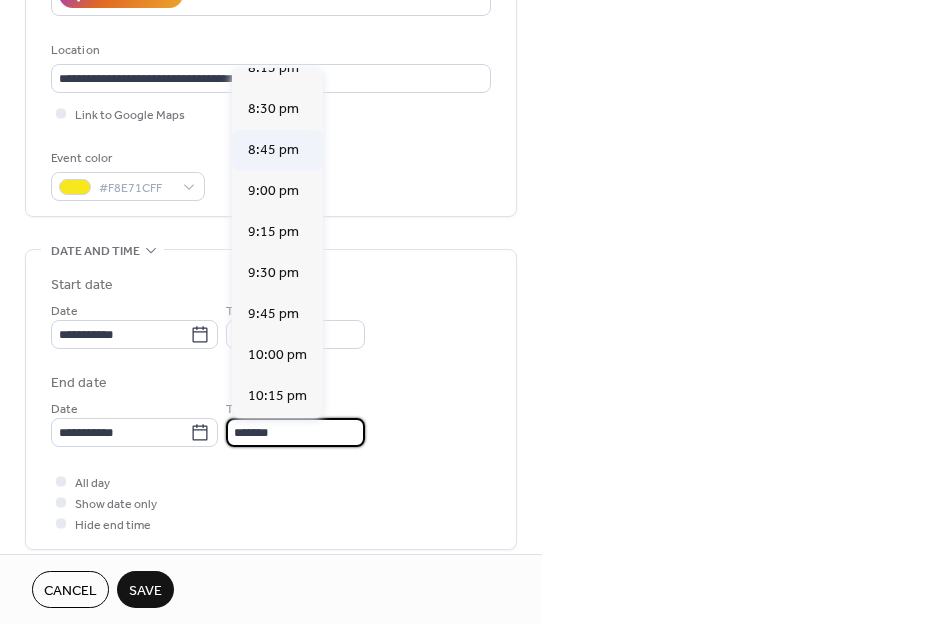 scroll, scrollTop: 198, scrollLeft: 0, axis: vertical 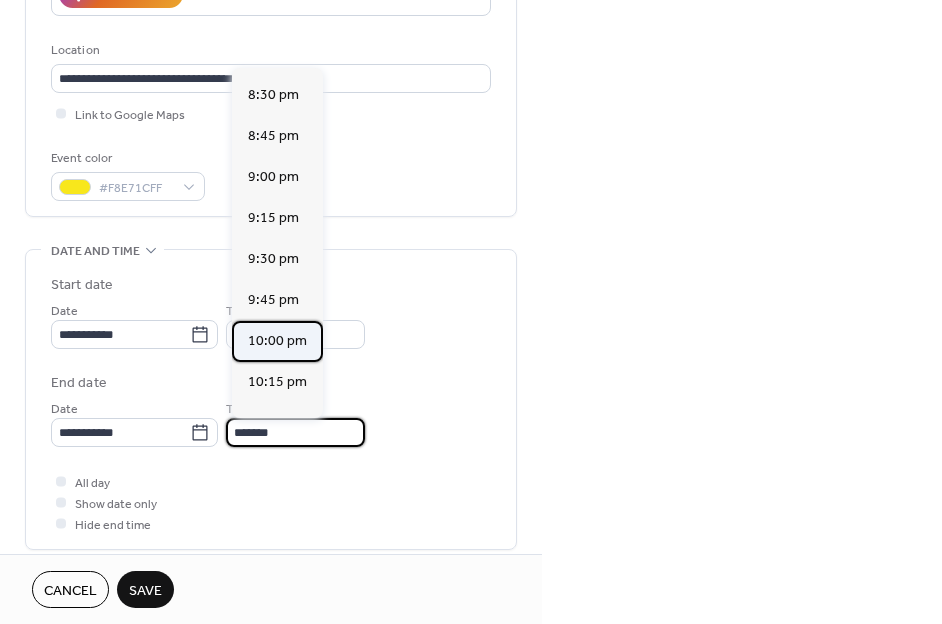 click on "10:00 pm" at bounding box center [277, 341] 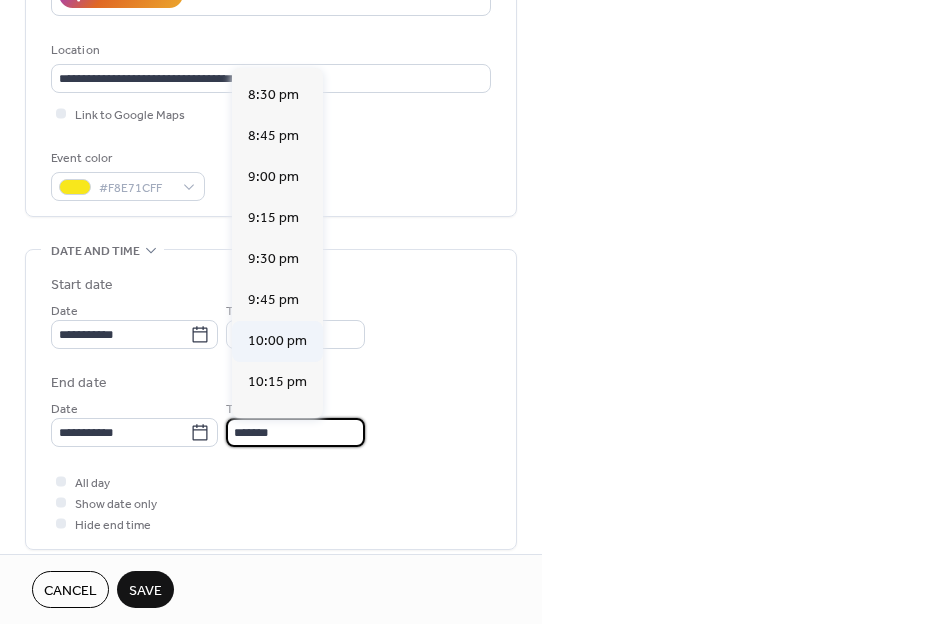 type on "********" 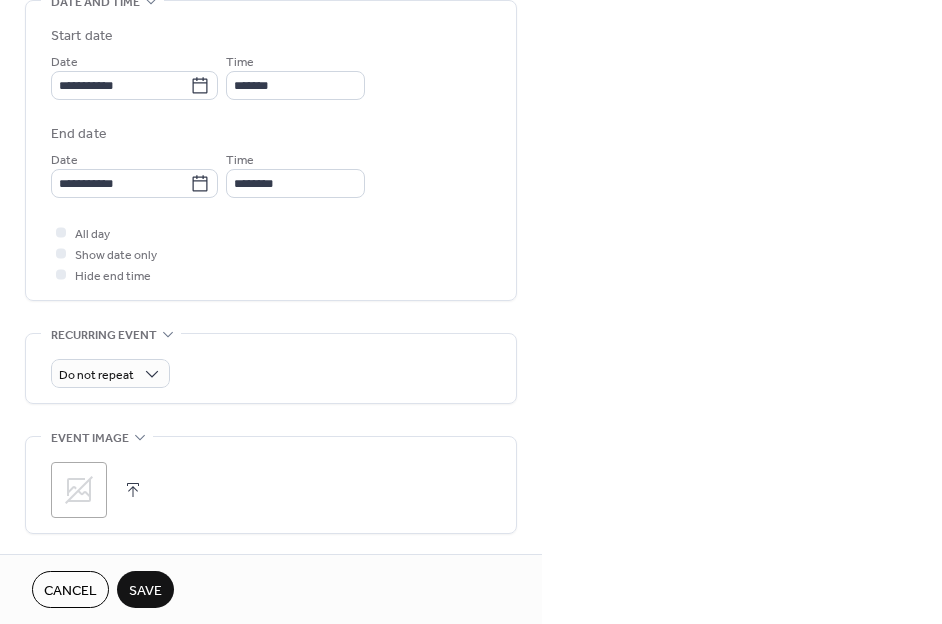scroll, scrollTop: 645, scrollLeft: 0, axis: vertical 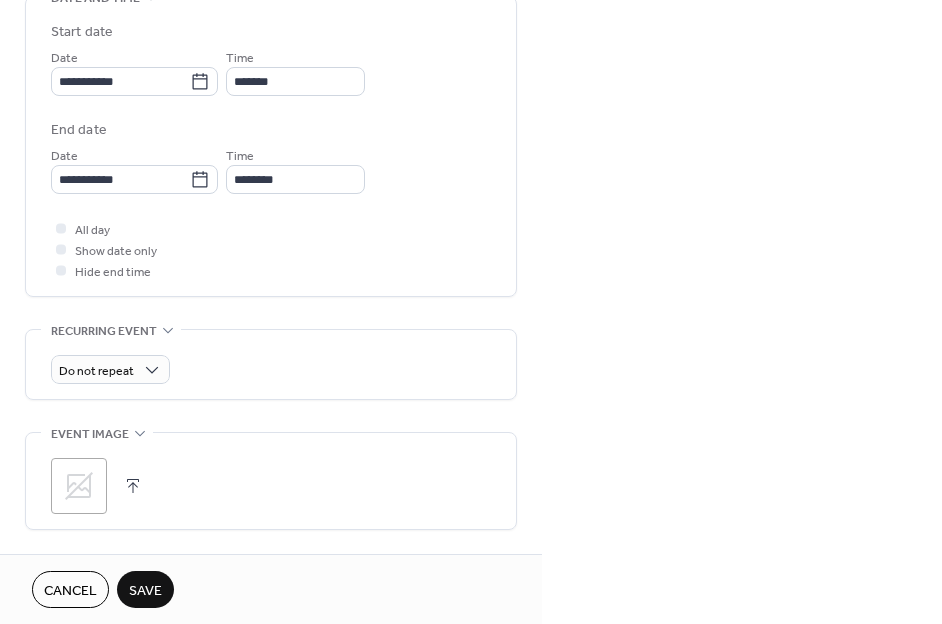 click at bounding box center [133, 486] 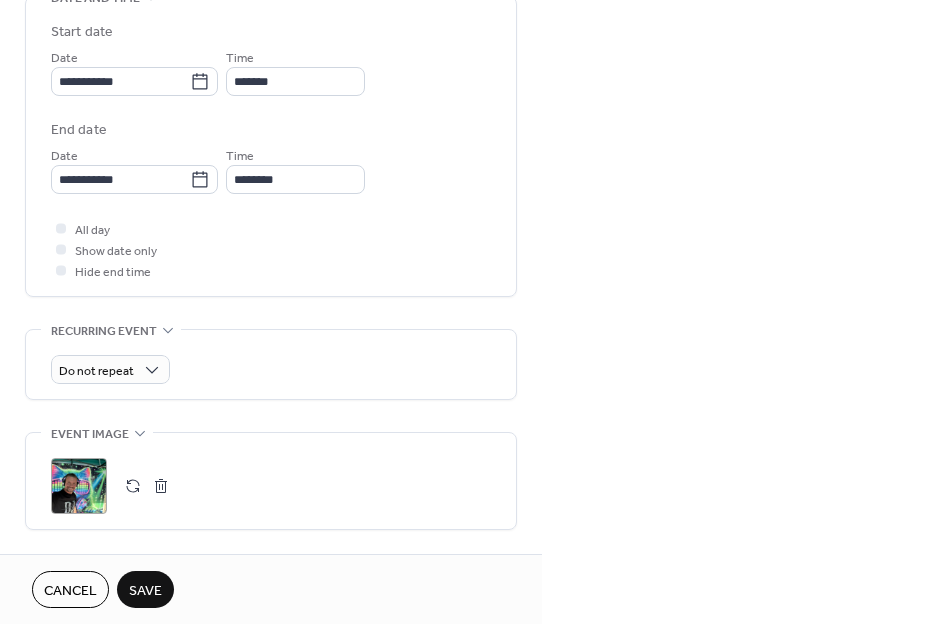 click on "Save" at bounding box center (145, 591) 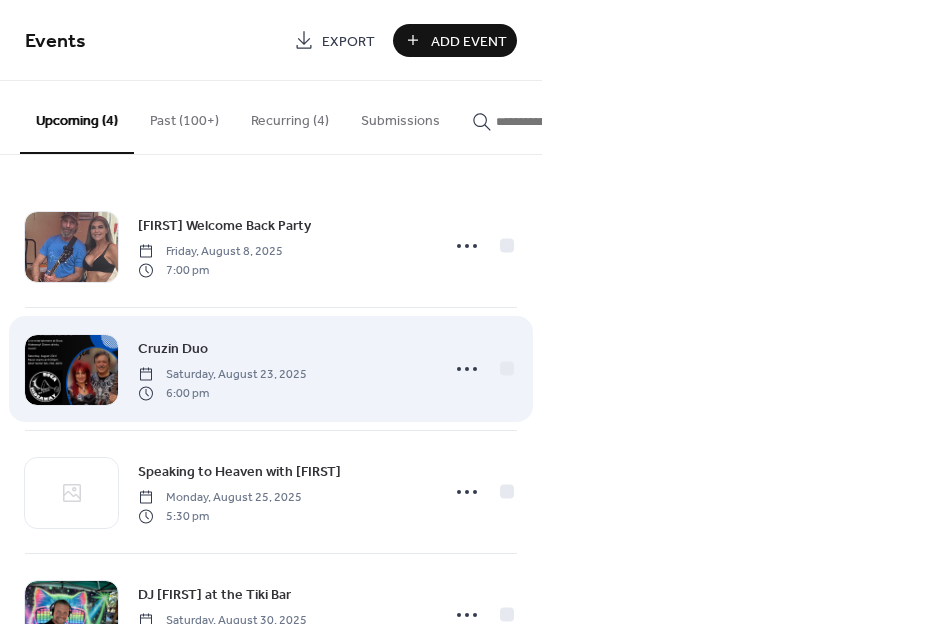 scroll, scrollTop: 88, scrollLeft: 0, axis: vertical 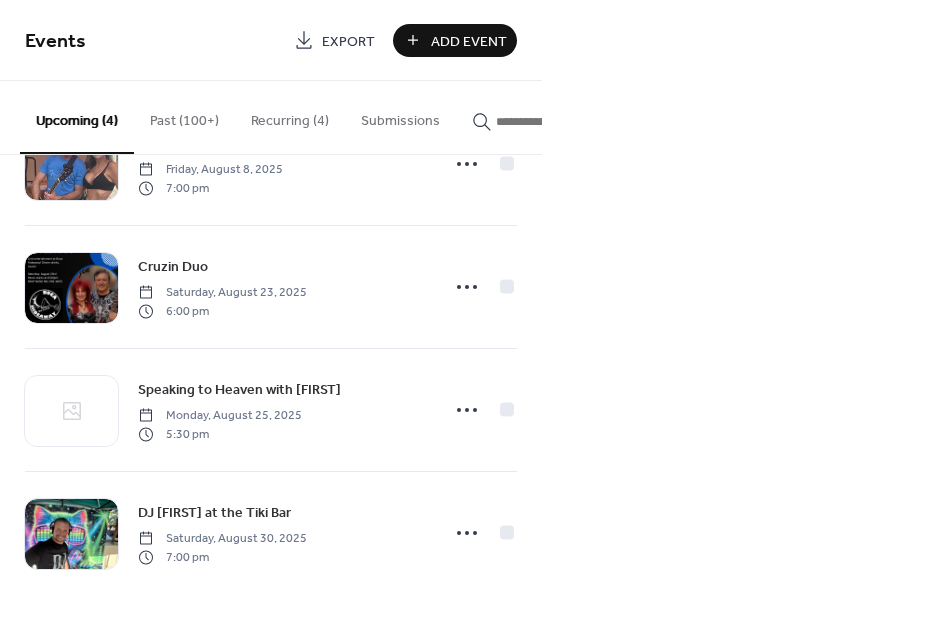 click on "Events Export Add Event Upcoming (4) Past (100+) Recurring (4) Submissions [FIRST] Welcome Back Party Friday, August 8, 2025 7:00 pm Cruzin Duo Saturday, August 23, 2025 6:00 pm Speaking to Heaven with [FIRST] Monday, August 25, 2025 5:30 pm DJ [FIRST] at the Tiki Bar Saturday, August 30, 2025 7:00 pm Cancel August 2025 6 Today Mon Tue Wed Thu Fri Sat Sun 28 29 Bingo Night and Taco Tuesday 30 Karaoke Wednesdays 31 Thursday Karaoke with [FIRST]! 1 Happy Hour with [FIRST] 2 3 4 5 Bingo Night and Taco Tuesday 6 Karaoke Wednesdays 7 Thursday Karaoke with [FIRST]! 8 Happy Hour with [FIRST] [FIRST] Welcome Back Party 9 10 11 12 Bingo Night and Taco Tuesday 13 Karaoke Wednesdays 14 Thursday Karaoke with [FIRST]! 15 Happy Hour with [FIRST] 16 17 18 19 Bingo Night and Taco Tuesday 20 Karaoke Wednesdays 21 Thursday Karaoke with [FIRST]! 22 Happy Hour with [FIRST] 23 Cruzin Duo 24 25 Speaking to Heaven with [FIRST] 26 Bingo Night and Taco Tuesday 27 Karaoke Wednesdays 28 Thursday Karaoke with [FIRST]! 29 Happy Hour with [FIRST] 30 31 1 2 3 4 5 6 7" at bounding box center [471, 312] 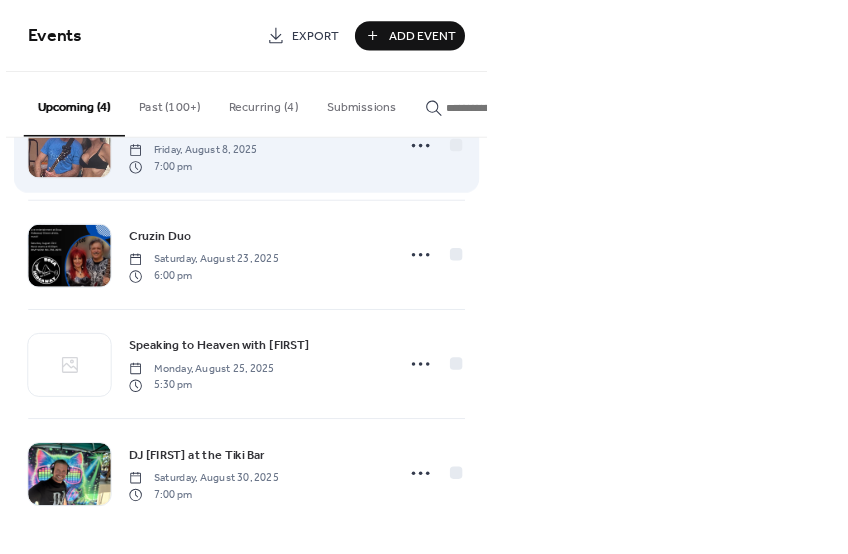 scroll, scrollTop: 0, scrollLeft: 0, axis: both 